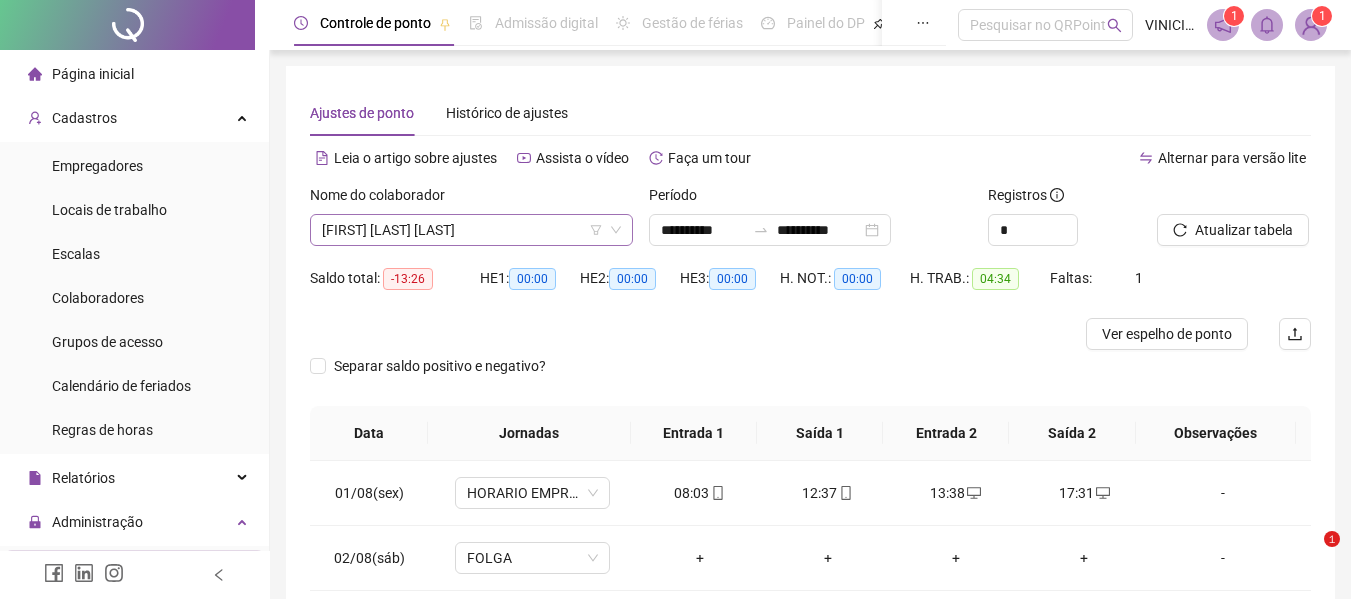 click on "[FIRST] [LAST] [LAST]" at bounding box center (471, 230) 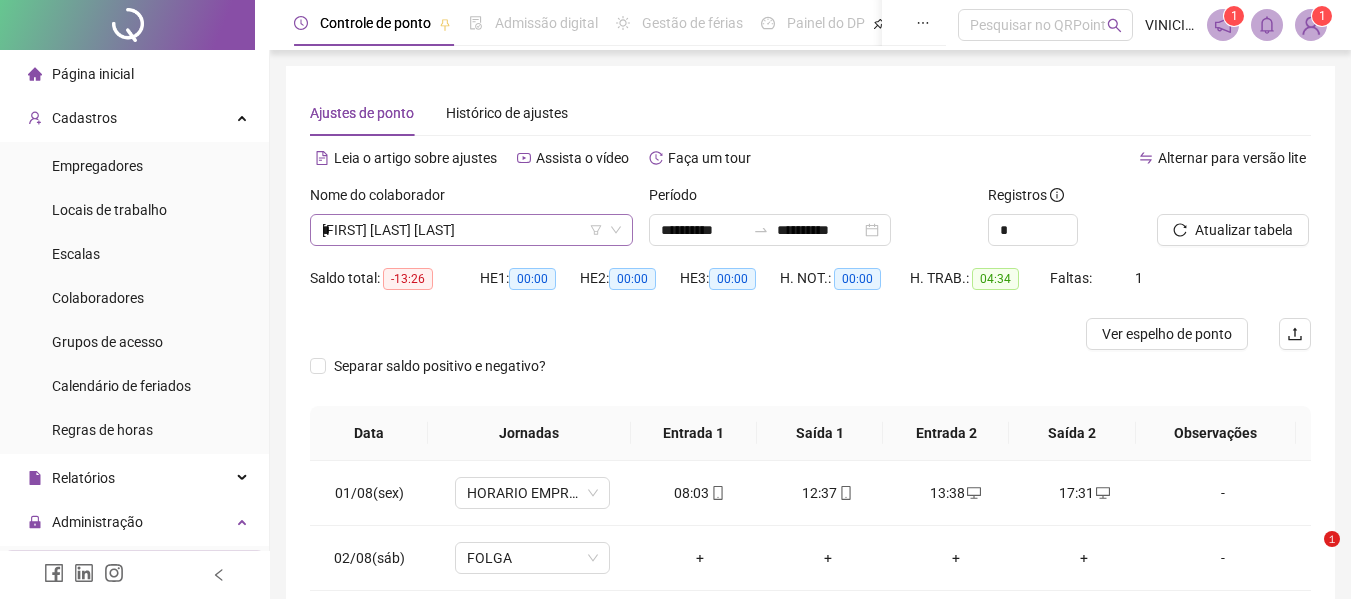type on "**" 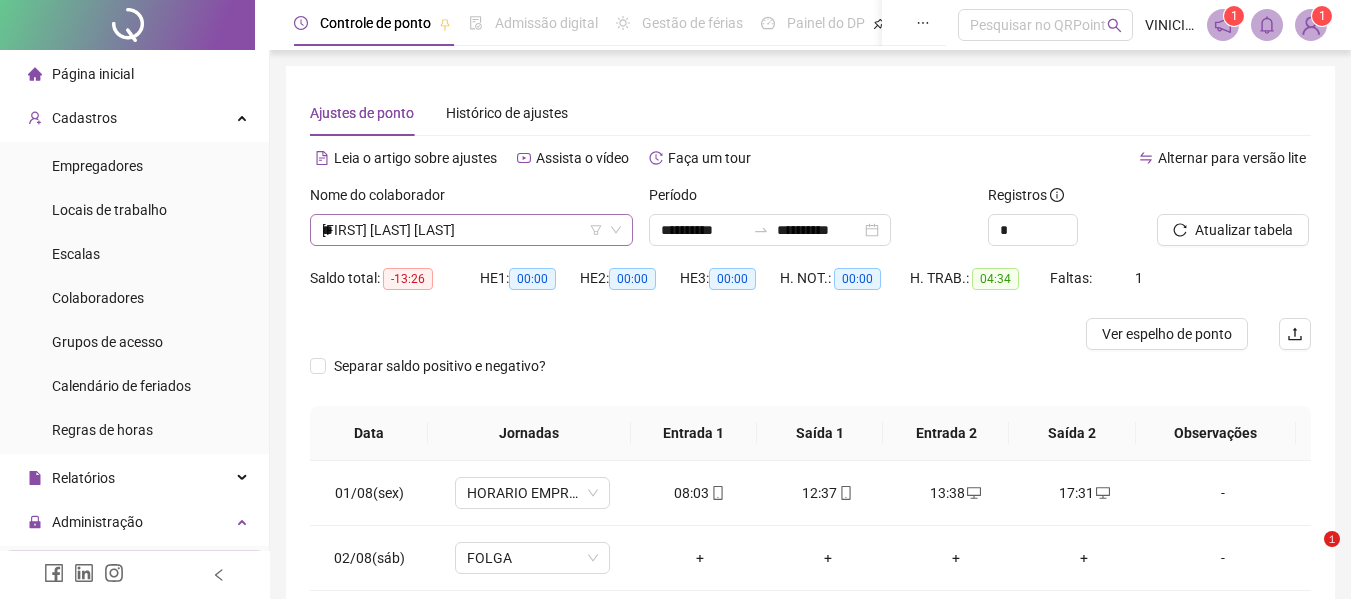 scroll, scrollTop: 0, scrollLeft: 0, axis: both 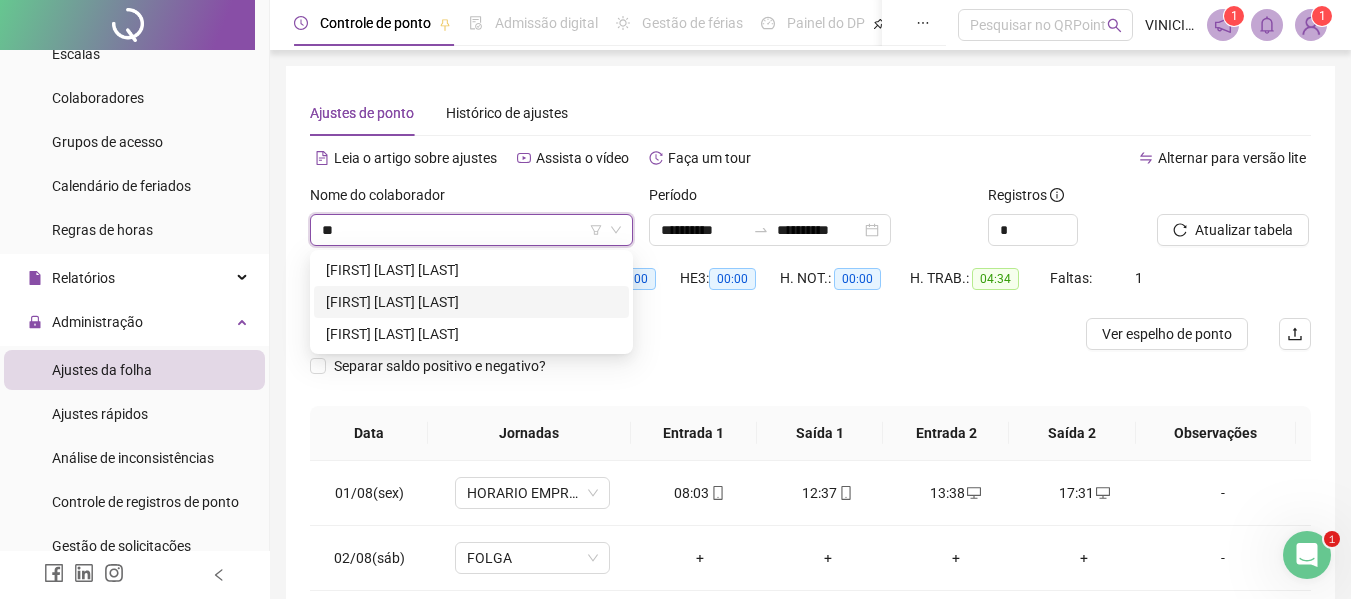 click on "[FIRST] [LAST] [LAST]" at bounding box center (471, 302) 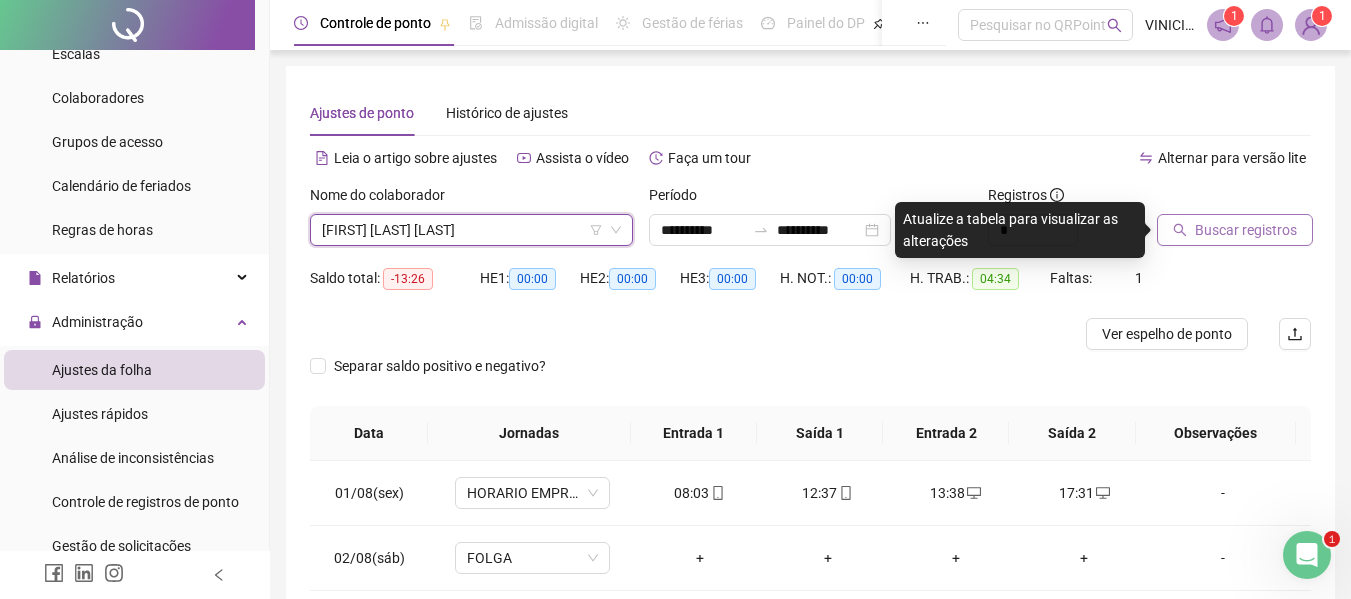 click on "Buscar registros" at bounding box center (1246, 230) 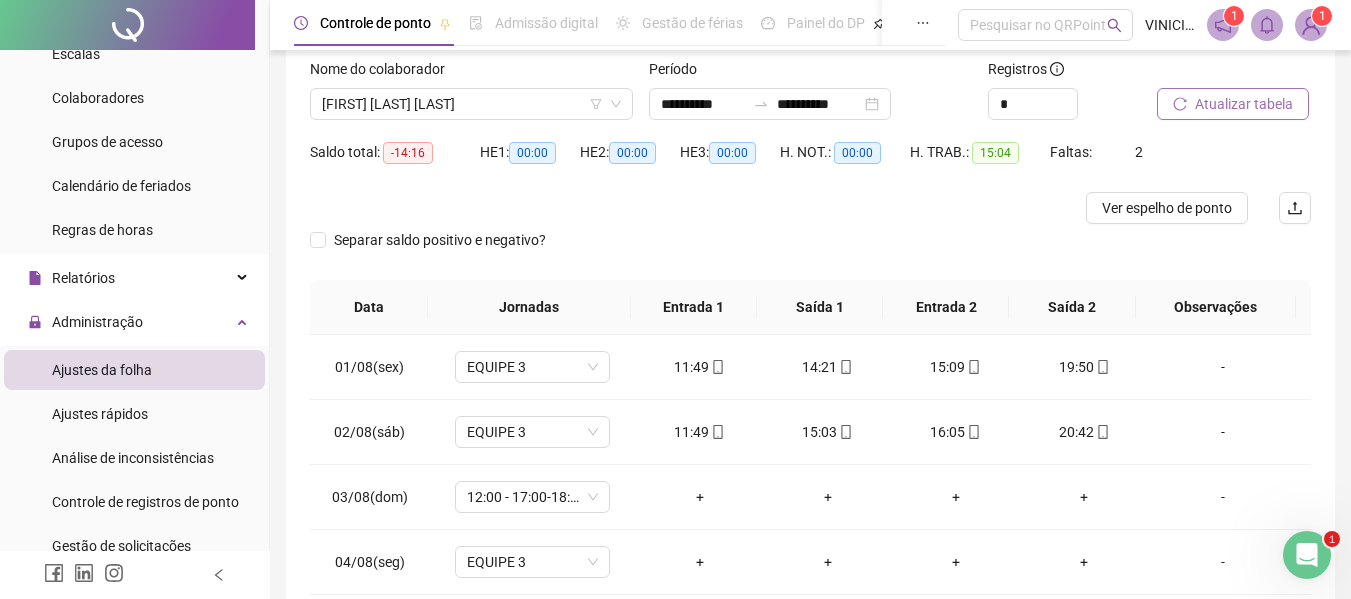 scroll, scrollTop: 232, scrollLeft: 0, axis: vertical 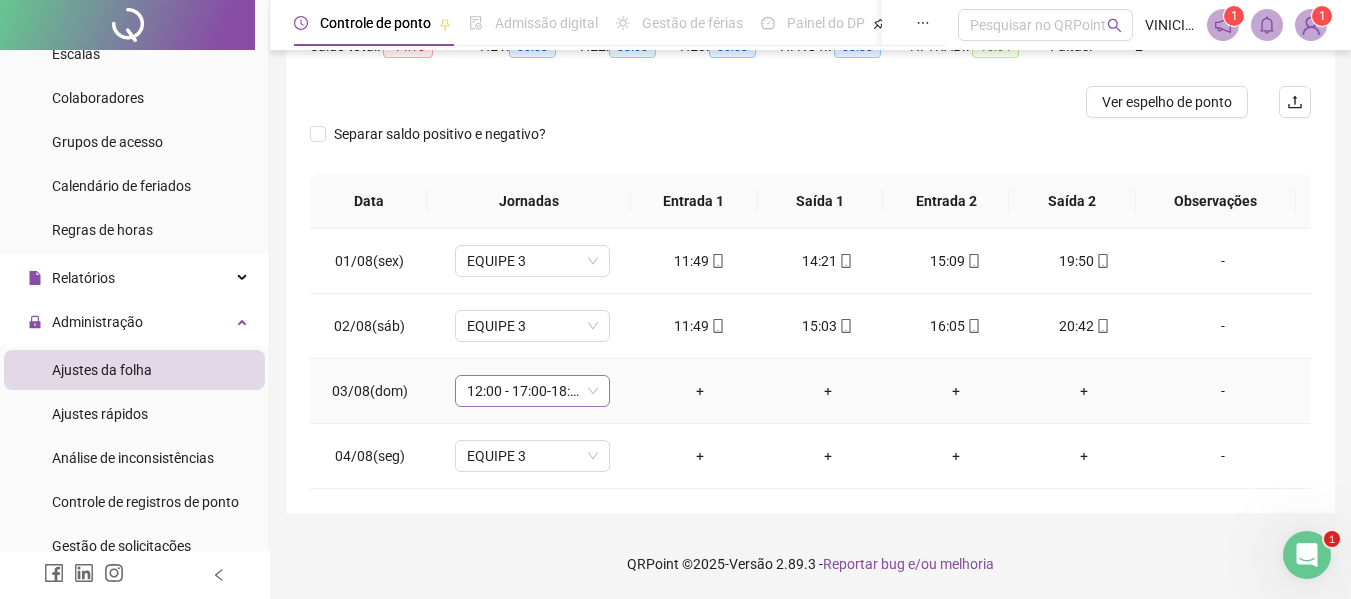 click on "12:00 - 17:00-18:00-20:20" at bounding box center (532, 391) 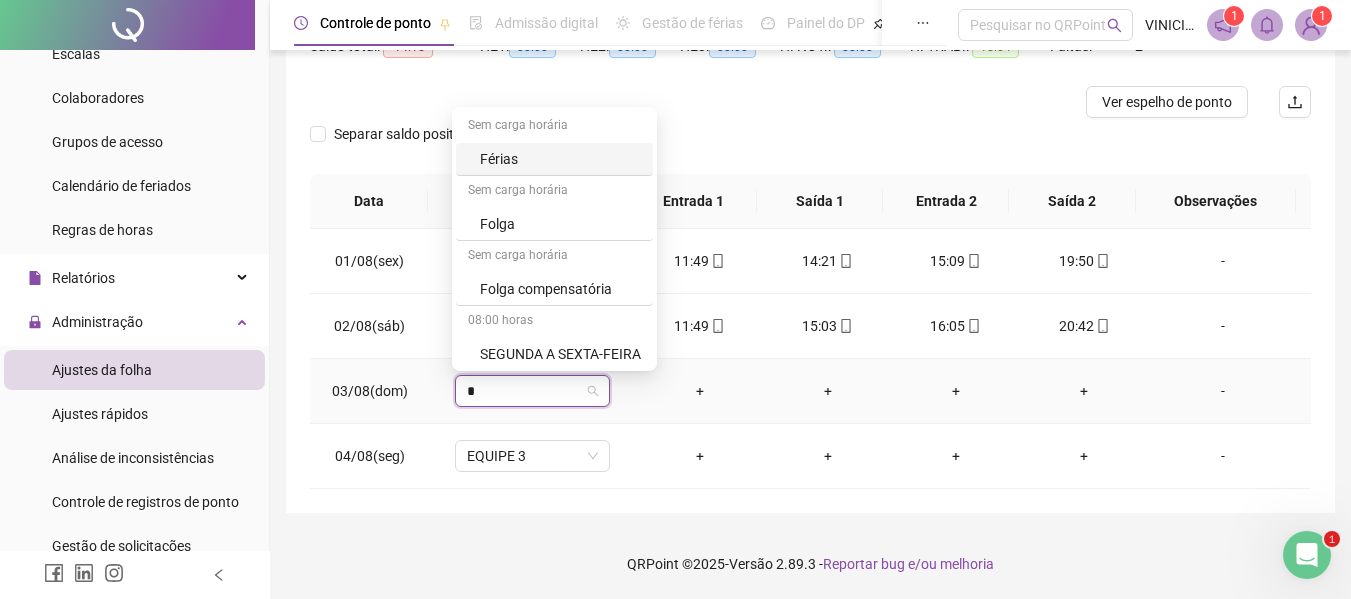 type on "**" 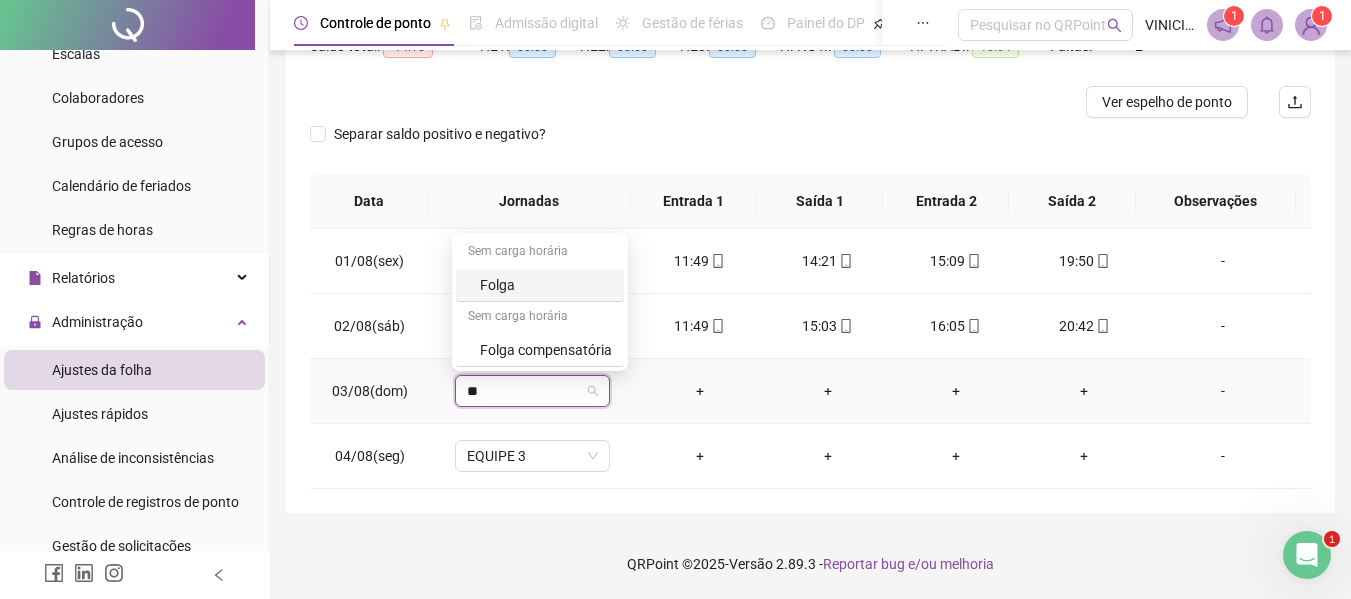 click on "Folga" at bounding box center (546, 285) 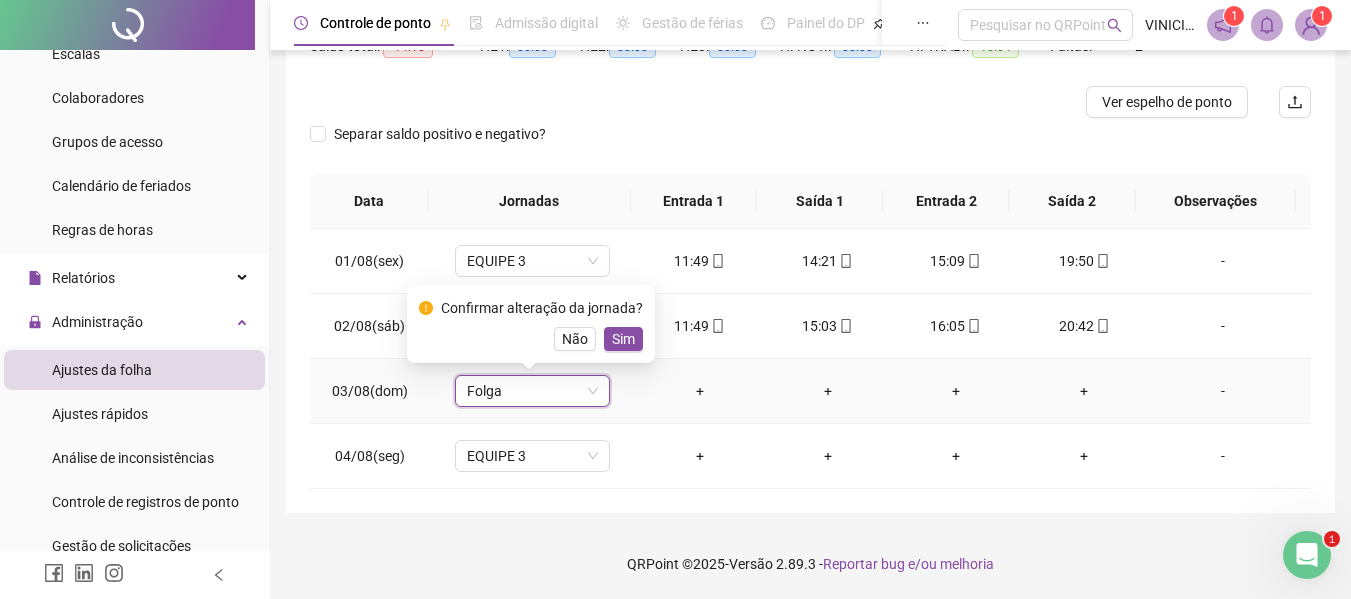 click on "Sim" at bounding box center (623, 339) 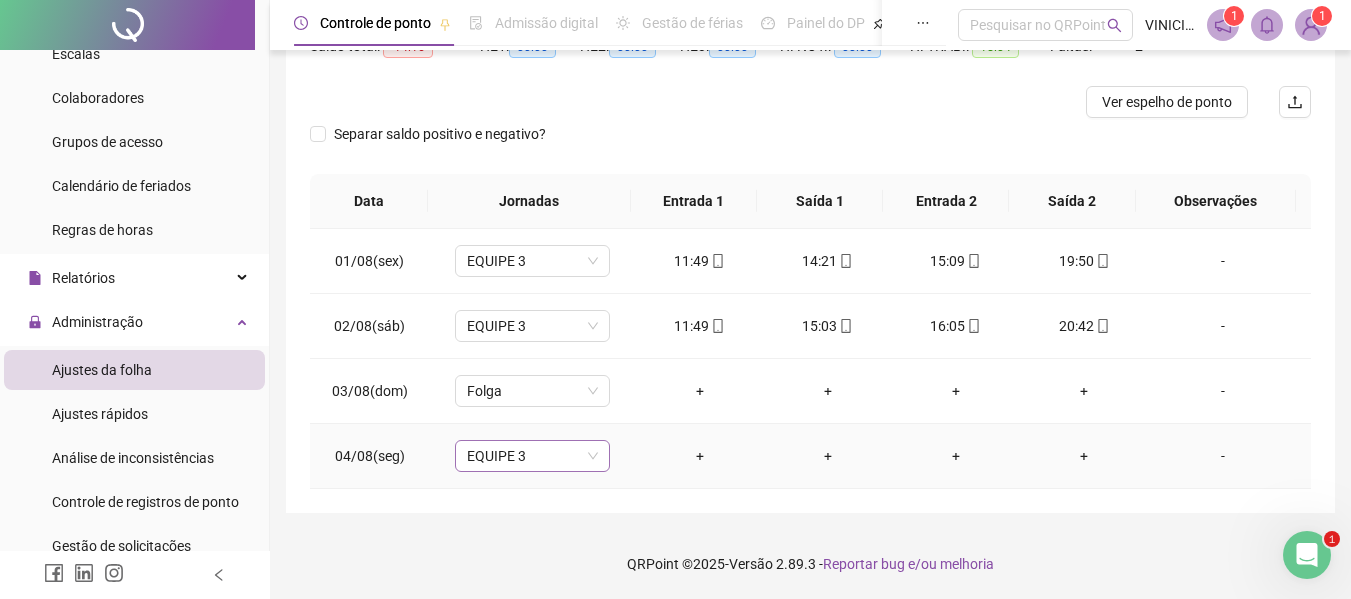 click on "EQUIPE 3" at bounding box center [532, 456] 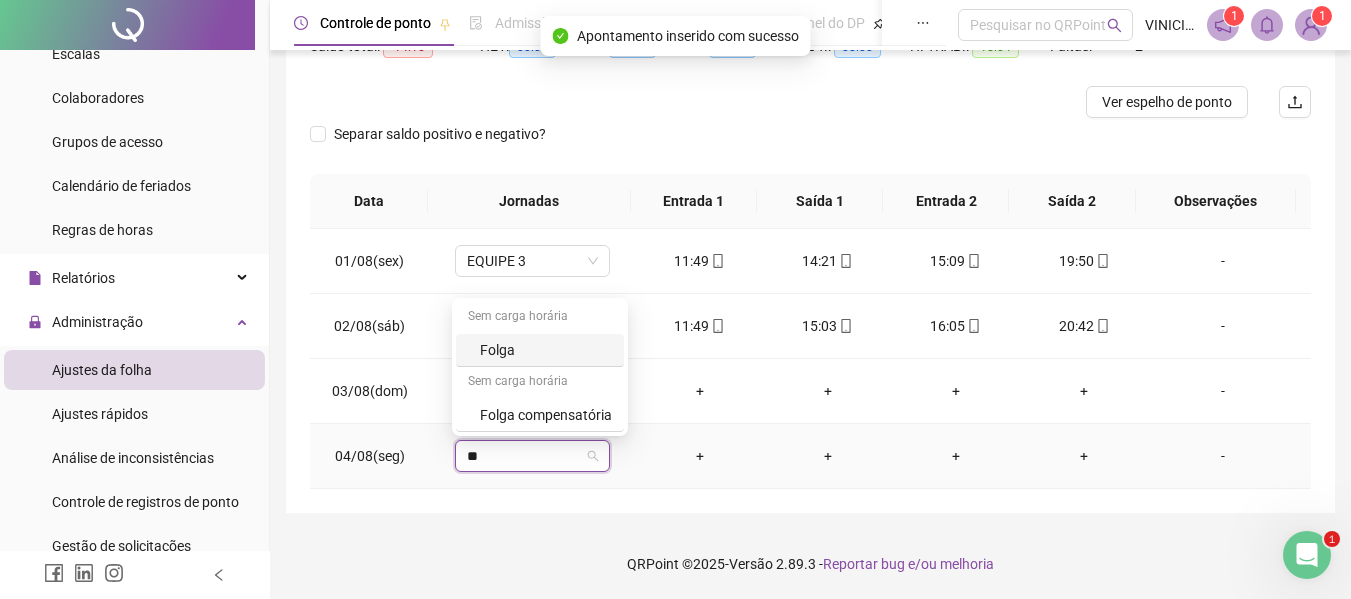 type on "***" 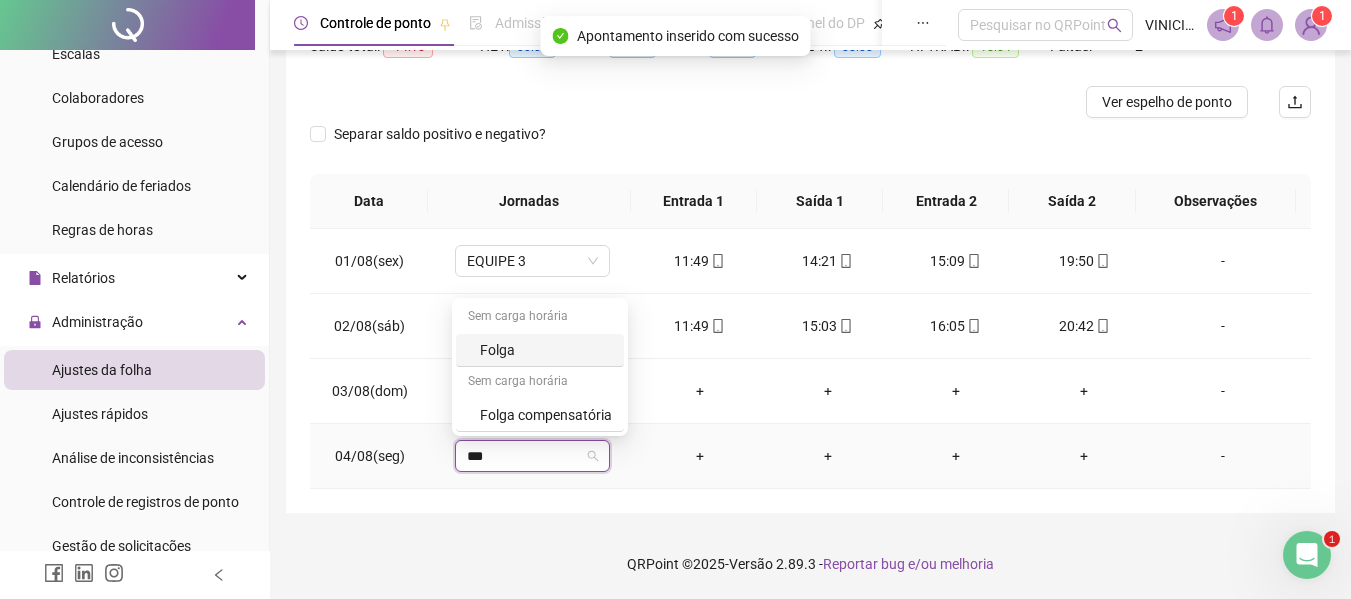 click on "Folga" at bounding box center (546, 350) 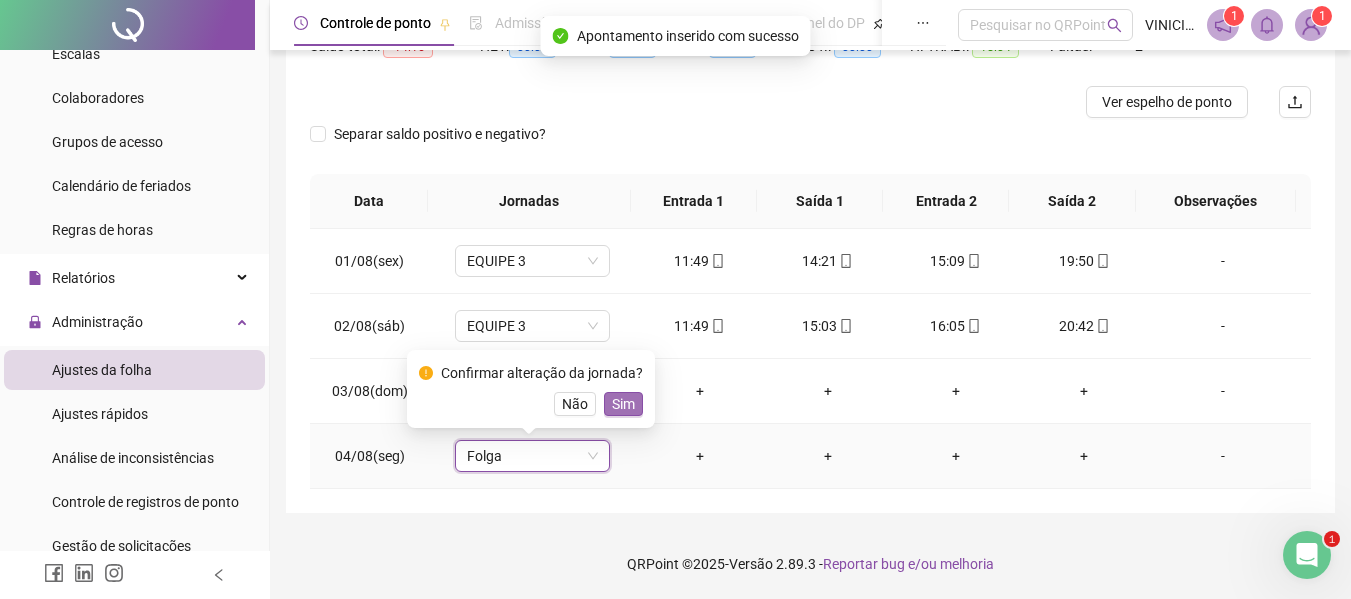click on "Sim" at bounding box center (623, 404) 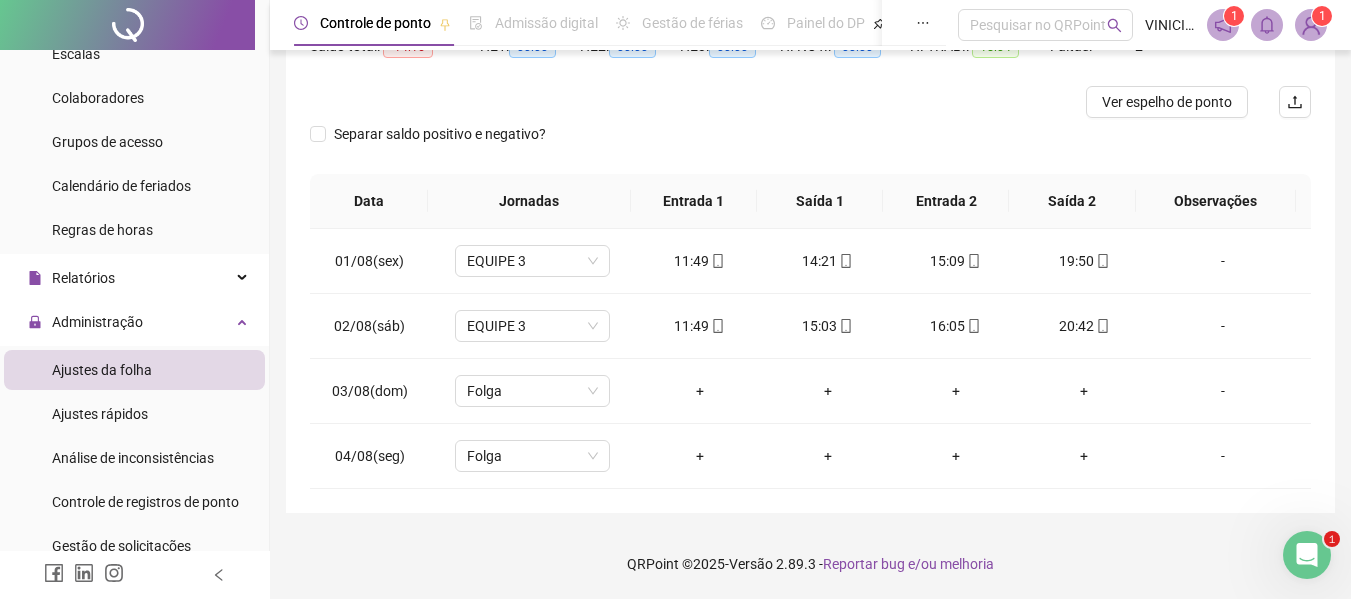 click on "Folga" at bounding box center [532, 391] 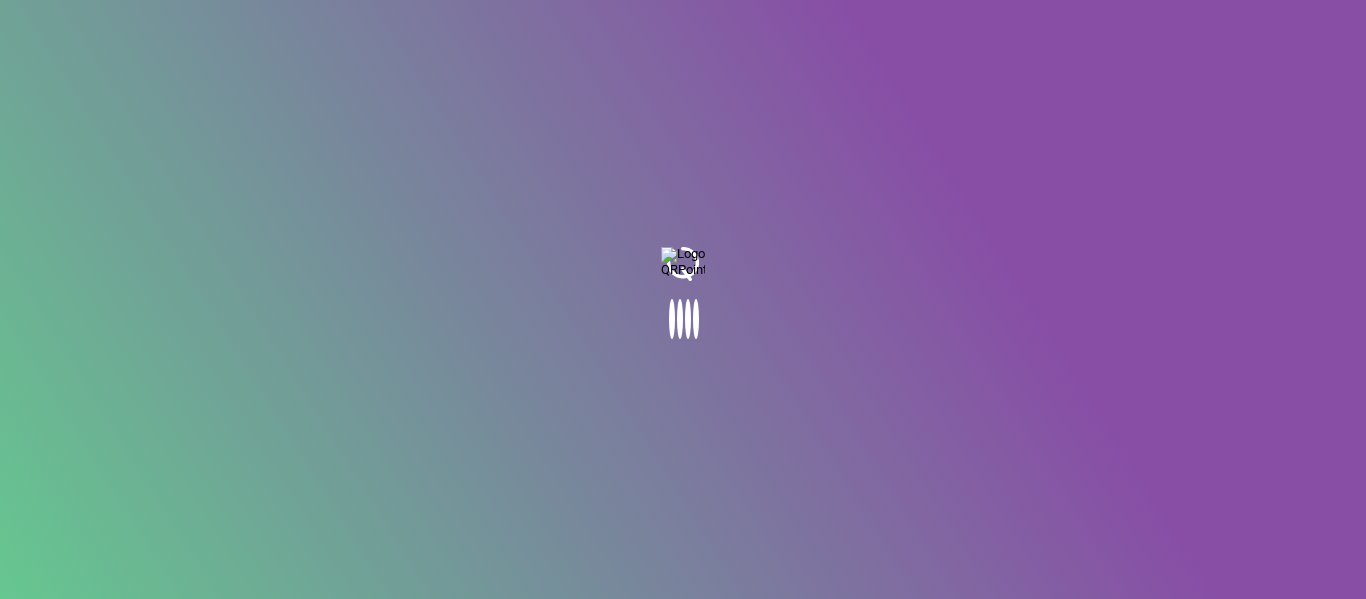 scroll, scrollTop: 0, scrollLeft: 0, axis: both 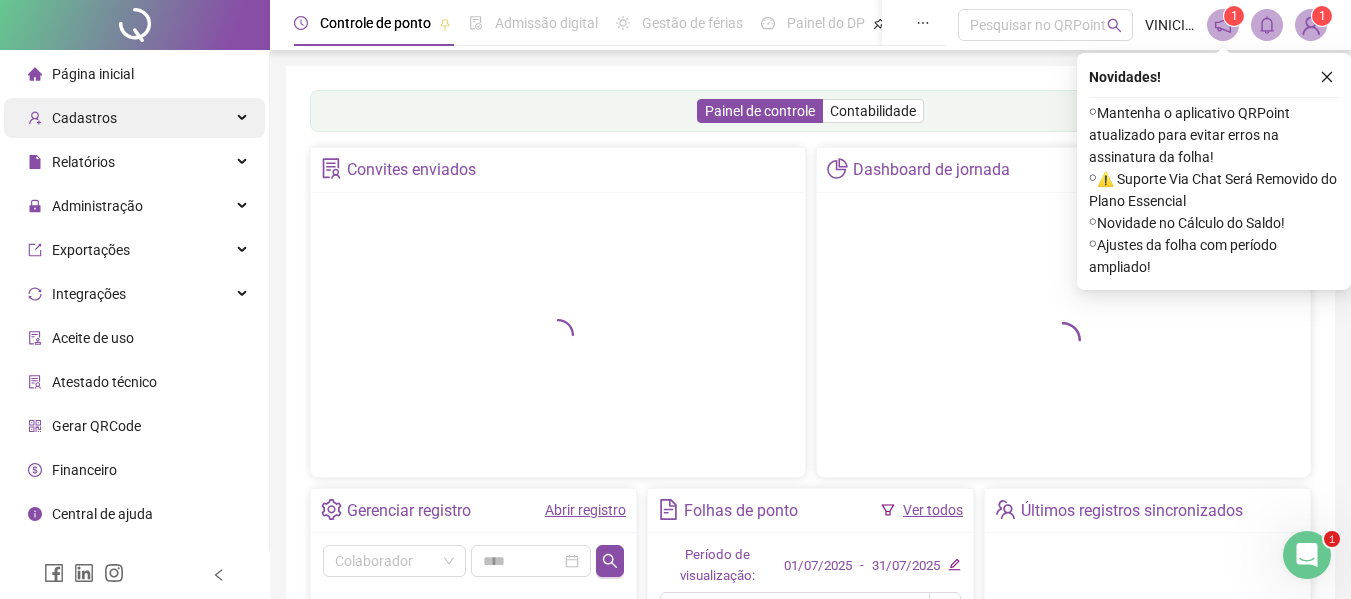 click on "Cadastros" at bounding box center (84, 118) 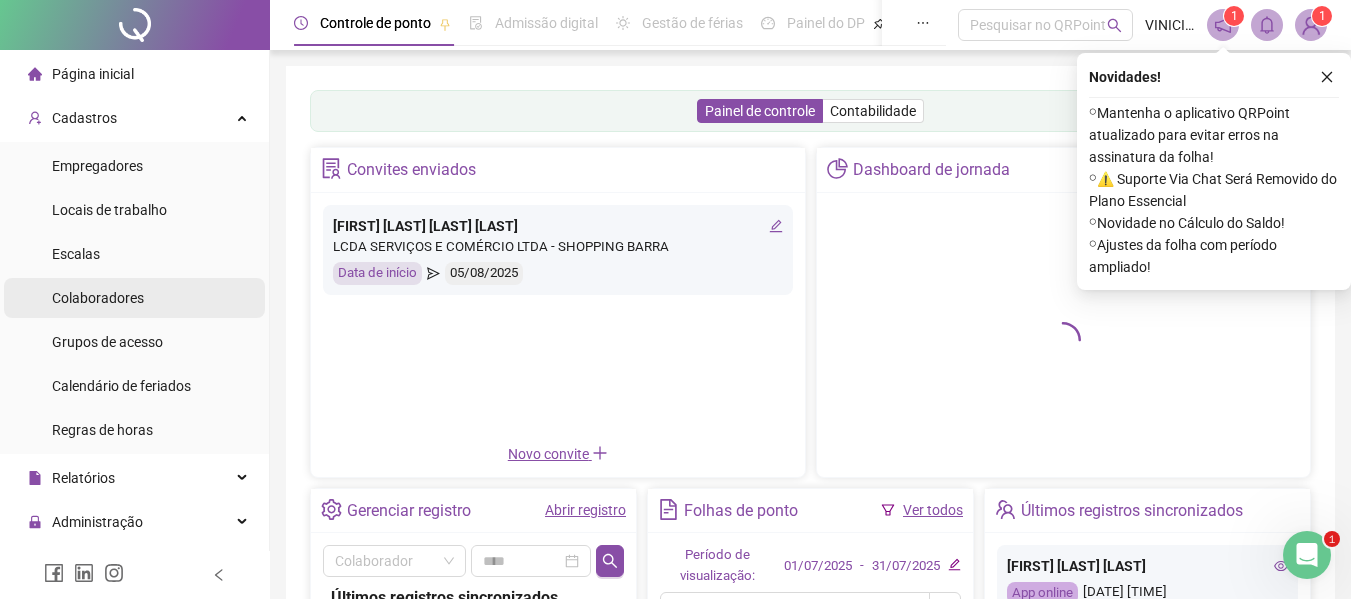 click on "Colaboradores" at bounding box center [98, 298] 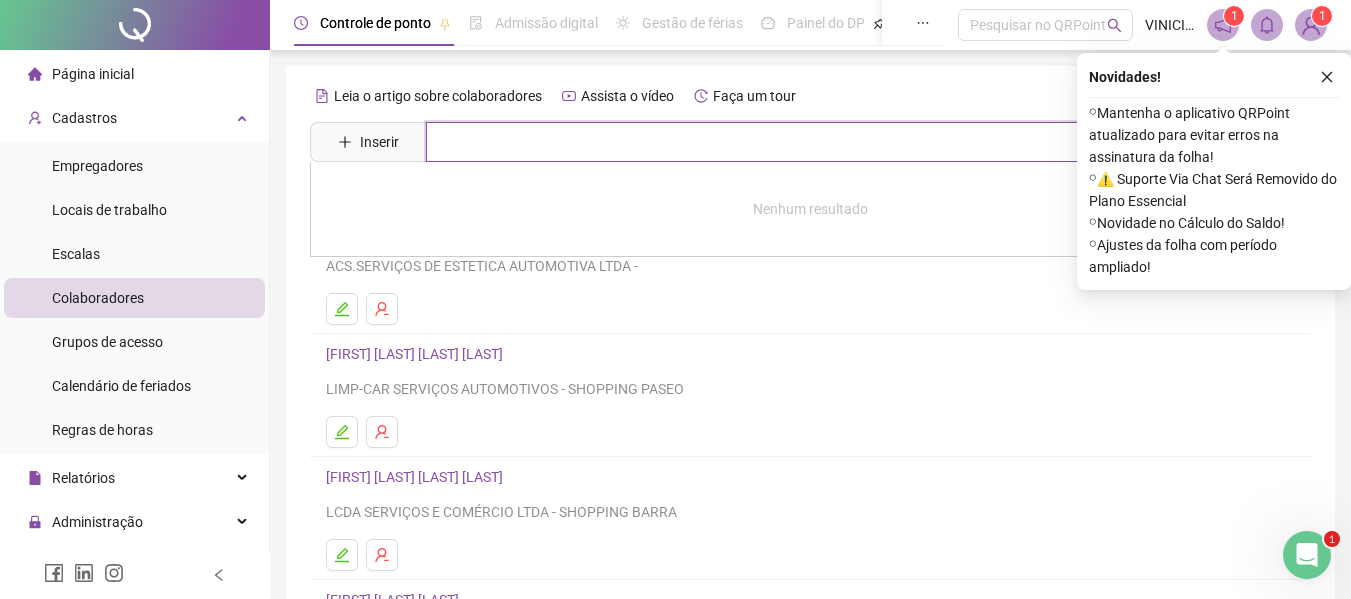 click at bounding box center [825, 142] 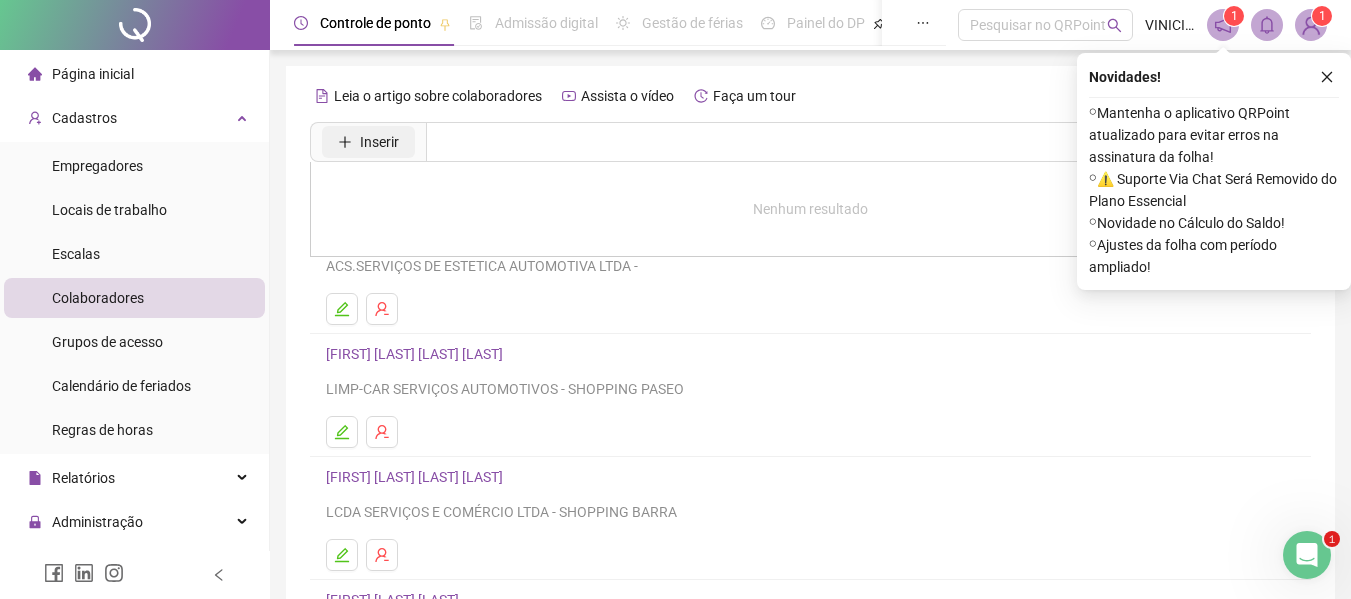 click on "Inserir" at bounding box center [368, 142] 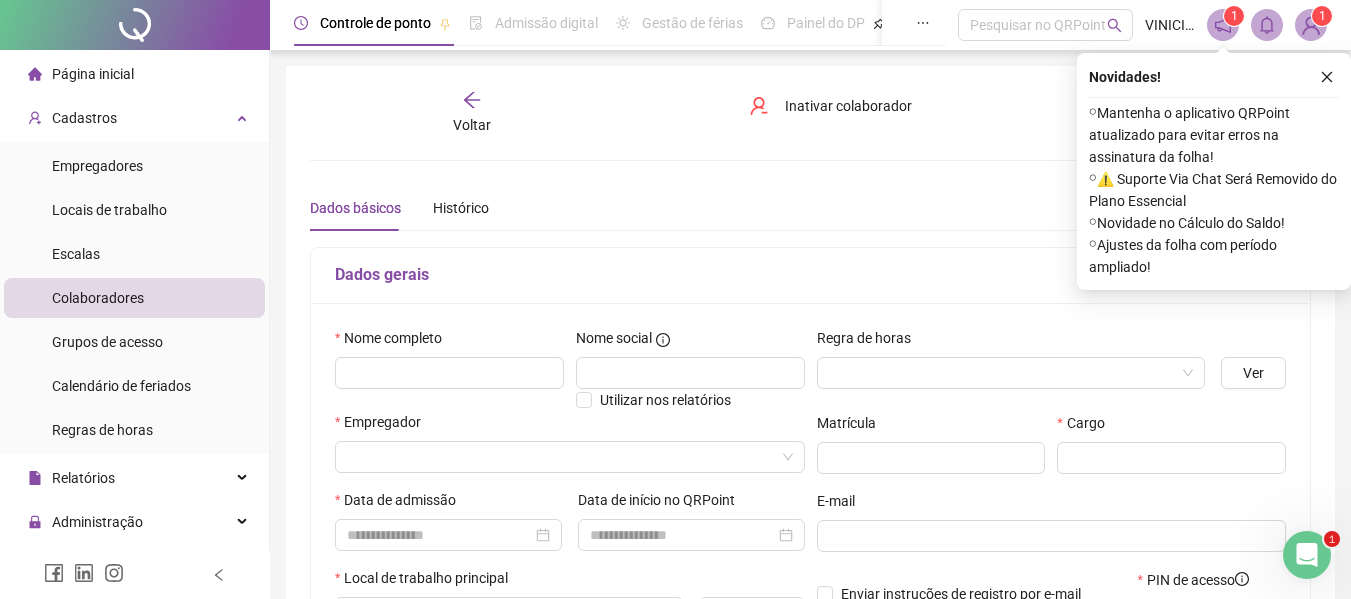 type on "*****" 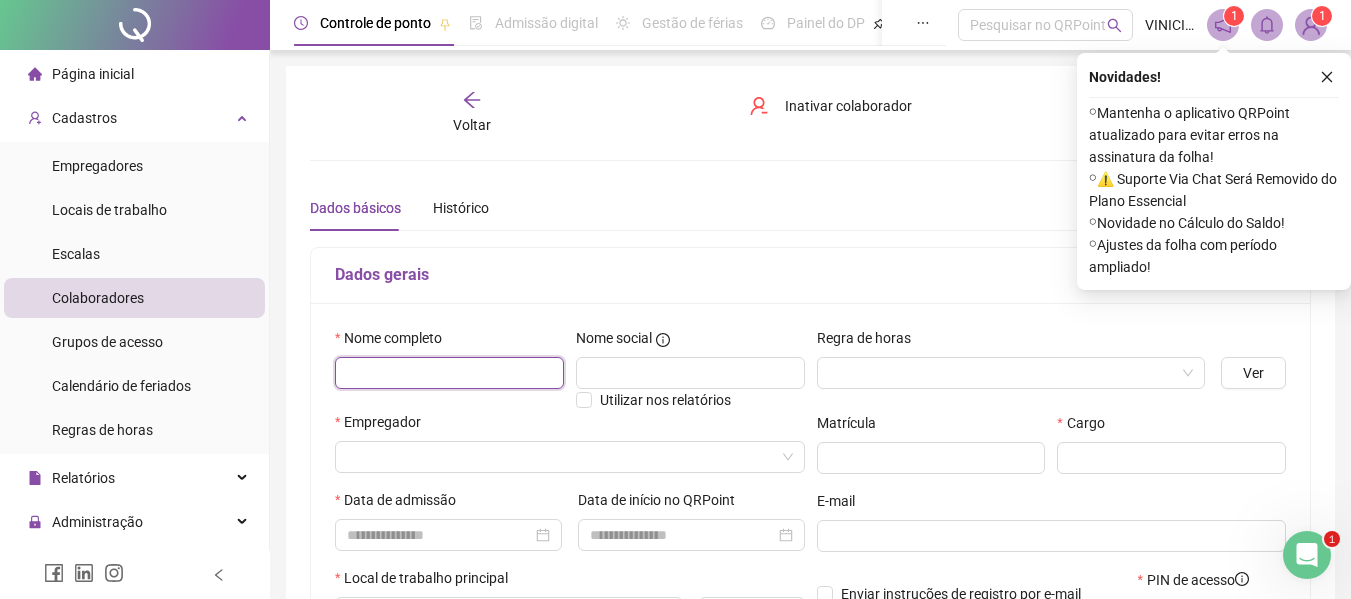 click at bounding box center [449, 373] 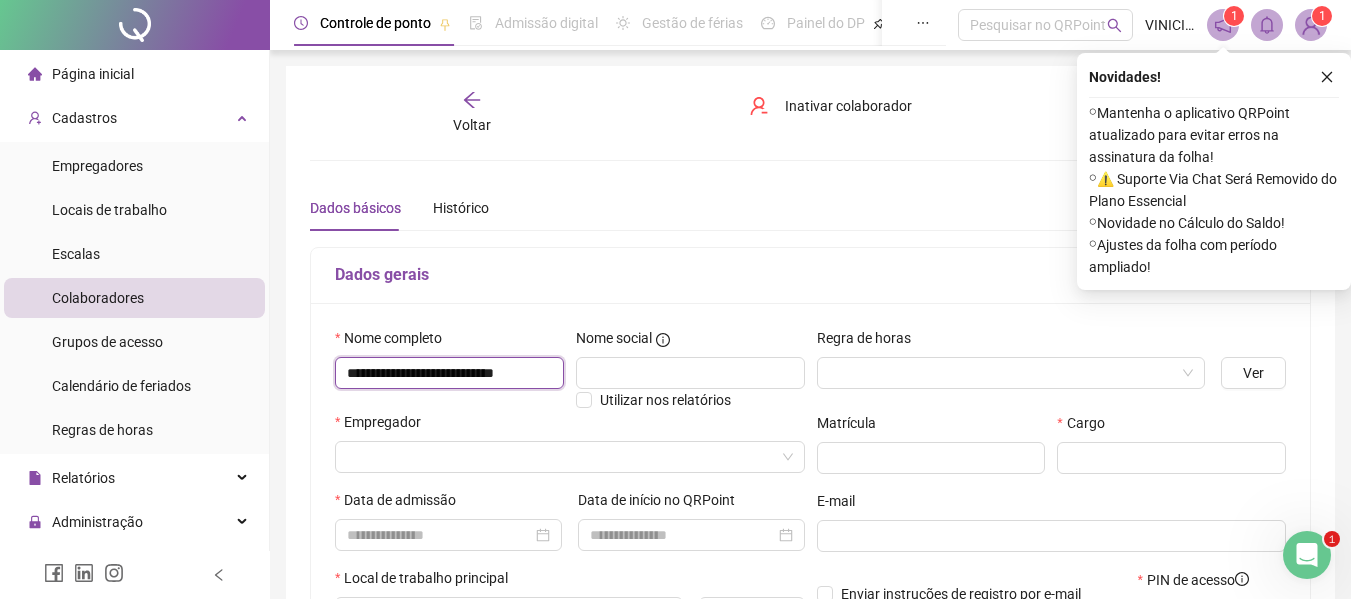 scroll, scrollTop: 0, scrollLeft: 10, axis: horizontal 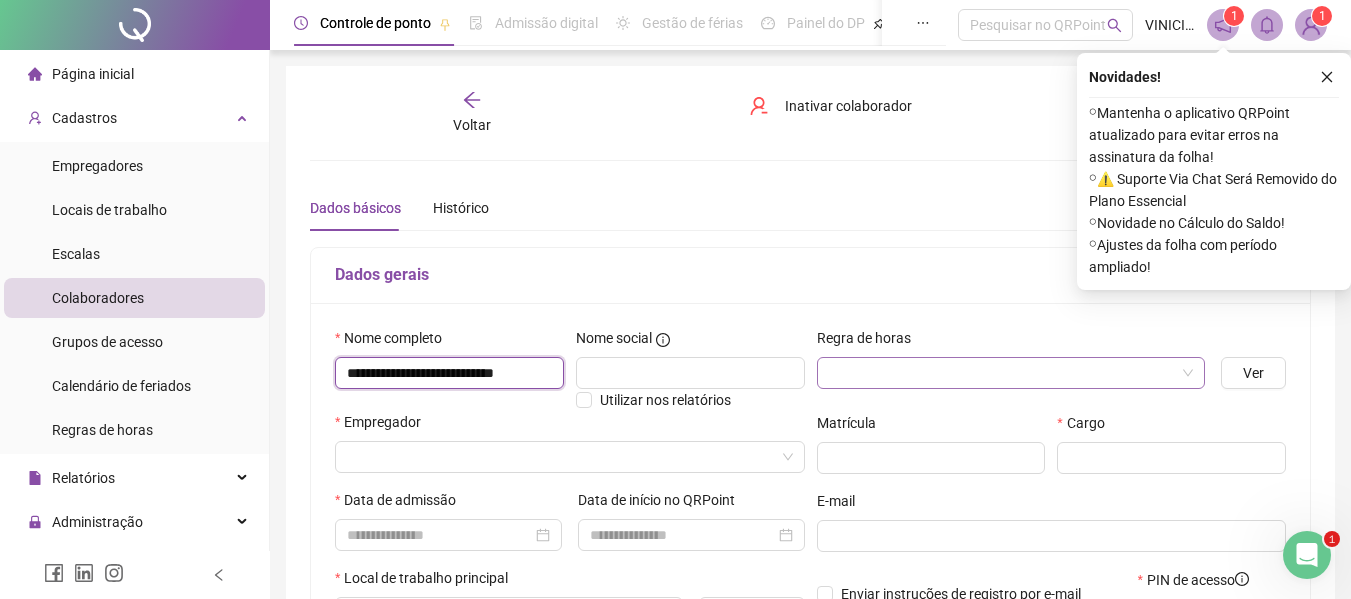 type on "**********" 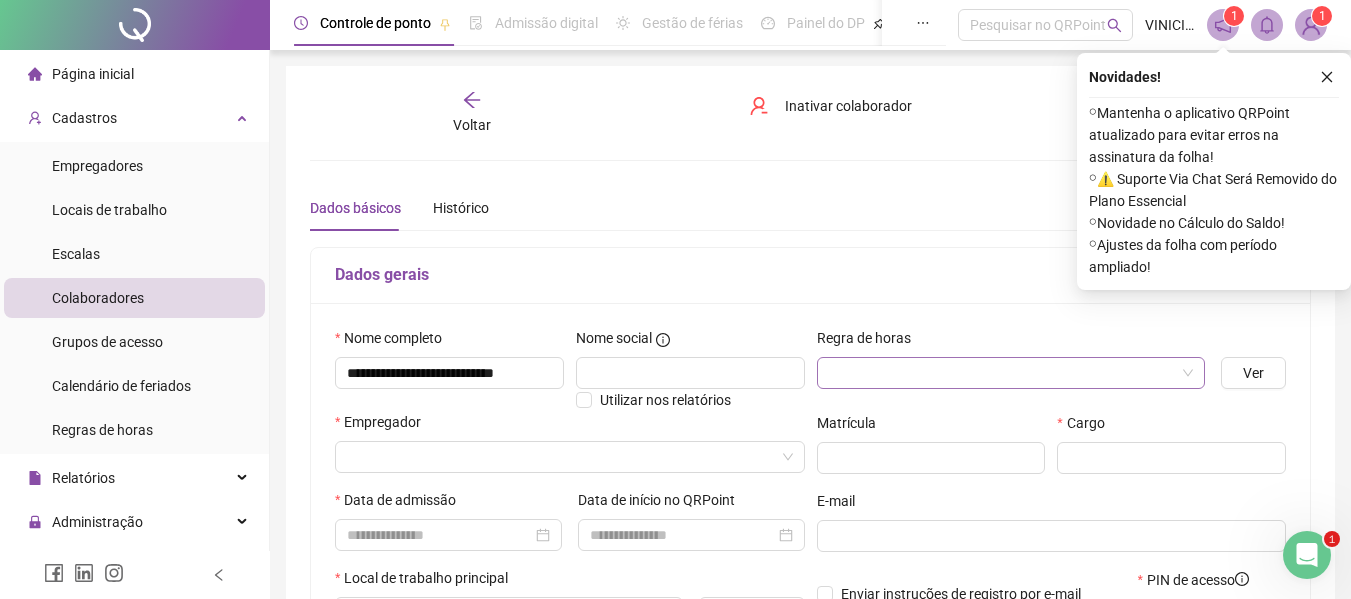 click at bounding box center [1002, 373] 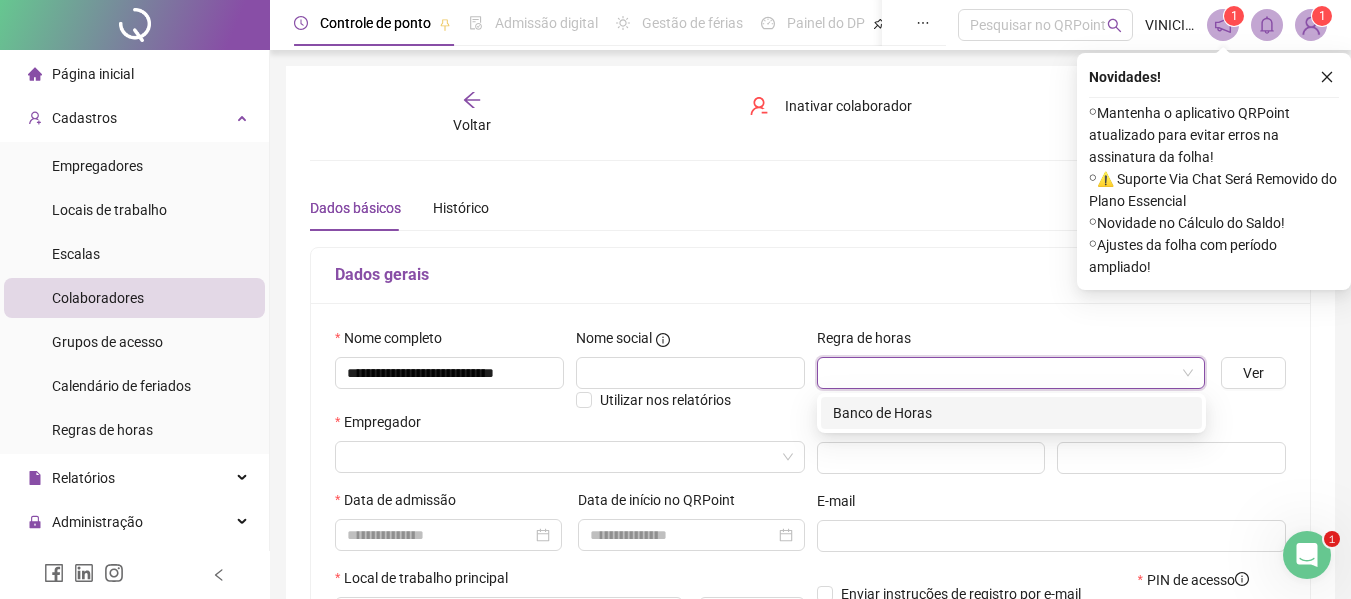 click at bounding box center (1002, 373) 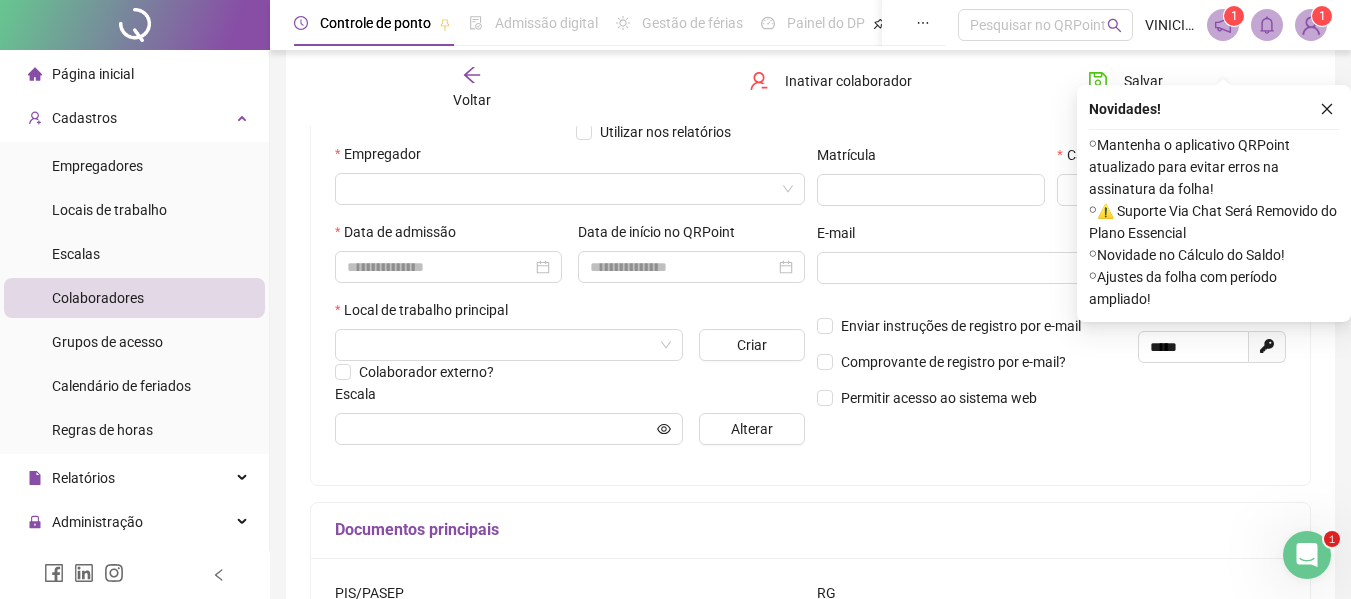 scroll, scrollTop: 300, scrollLeft: 0, axis: vertical 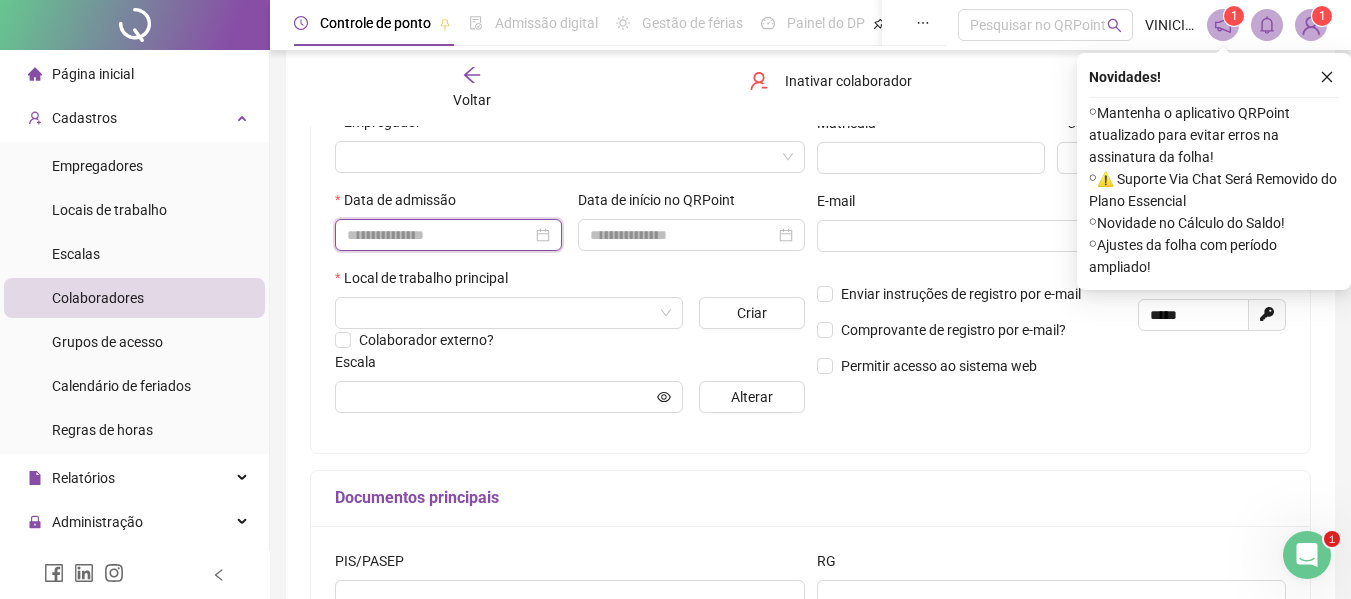click at bounding box center (439, 235) 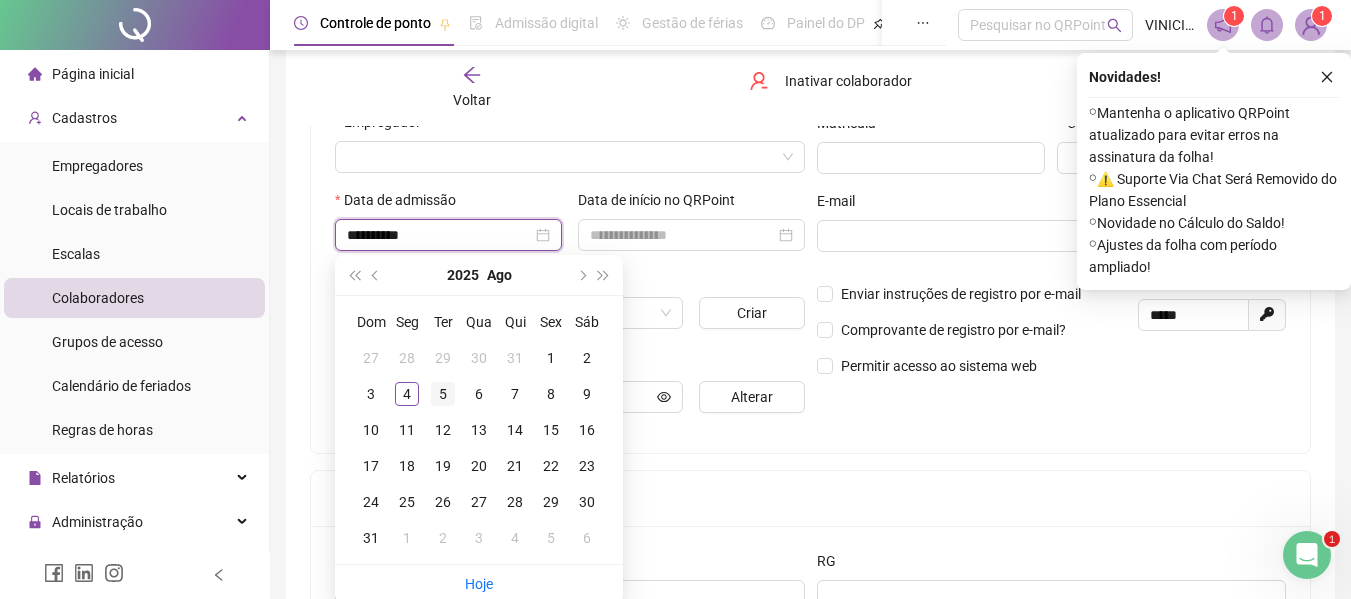 type on "**********" 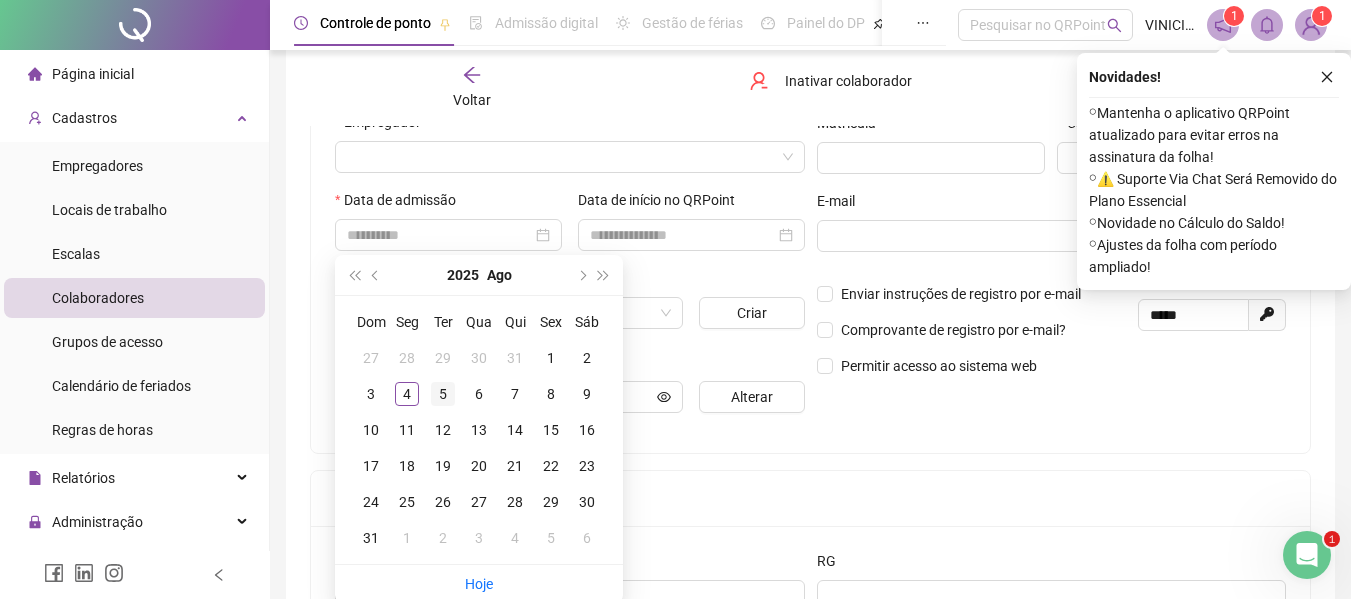 click on "5" at bounding box center [443, 394] 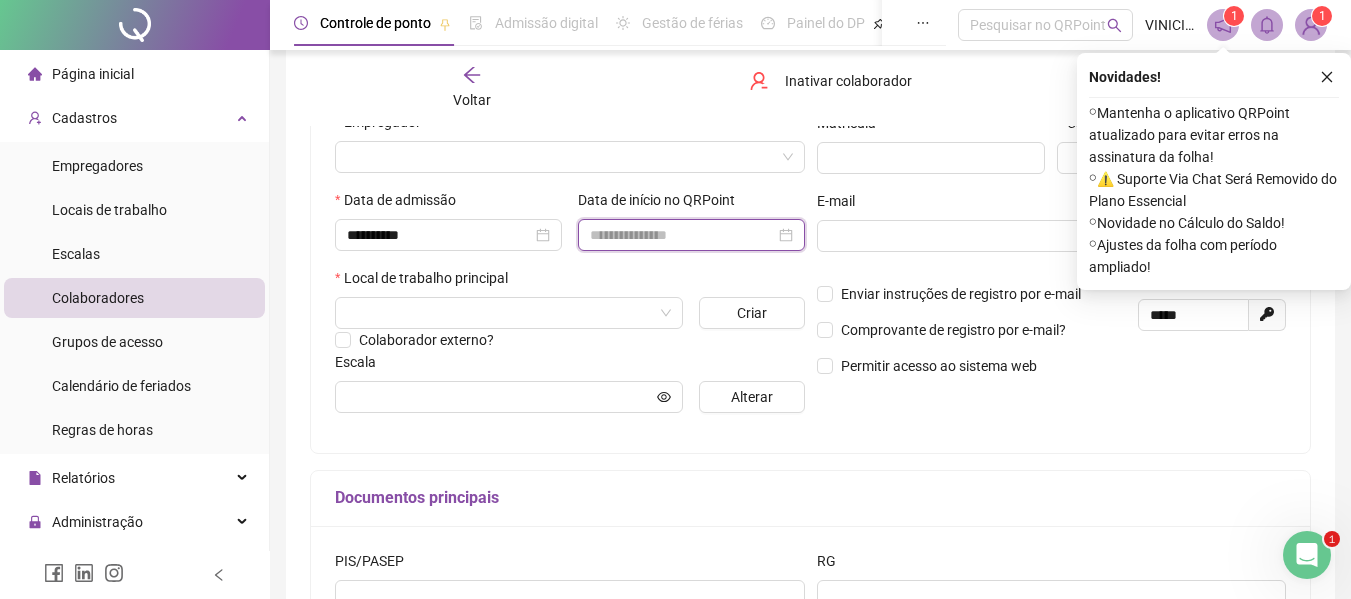 click at bounding box center [682, 235] 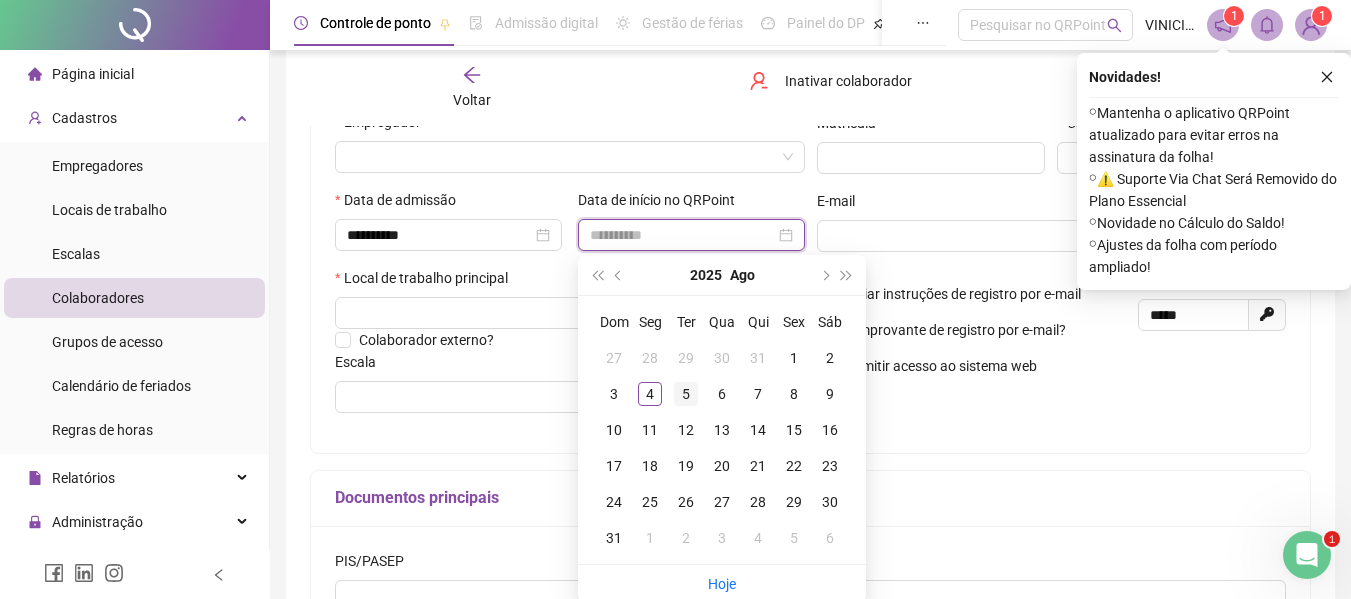 type on "**********" 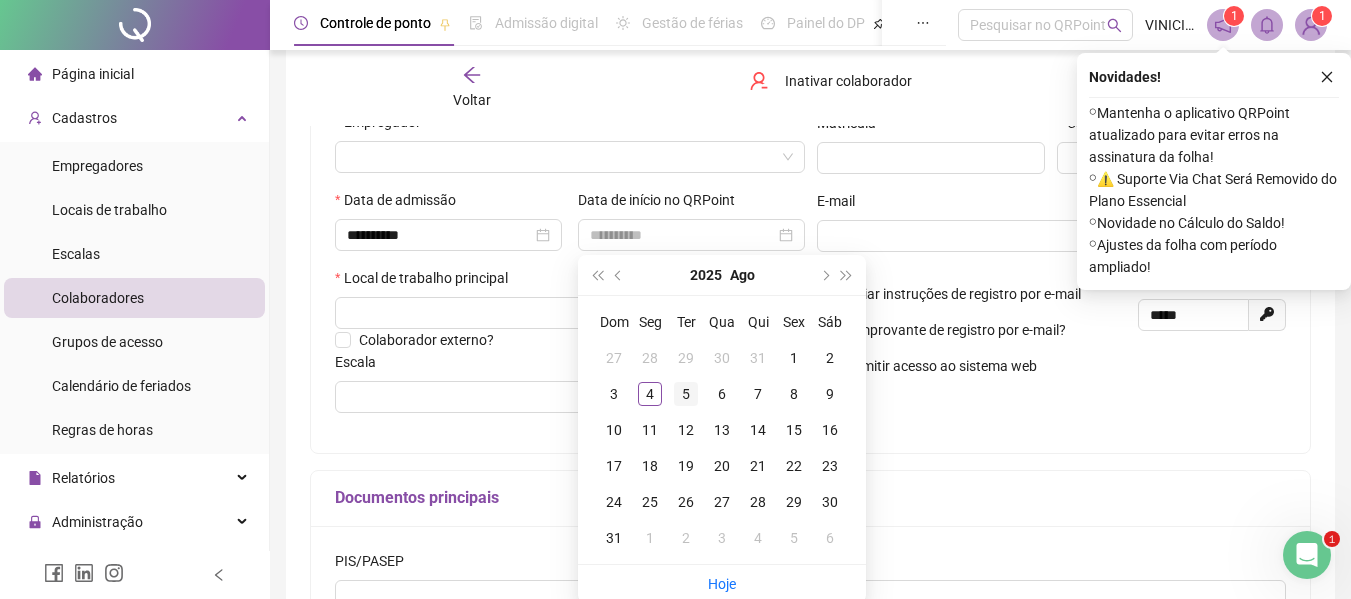 click on "5" at bounding box center (686, 394) 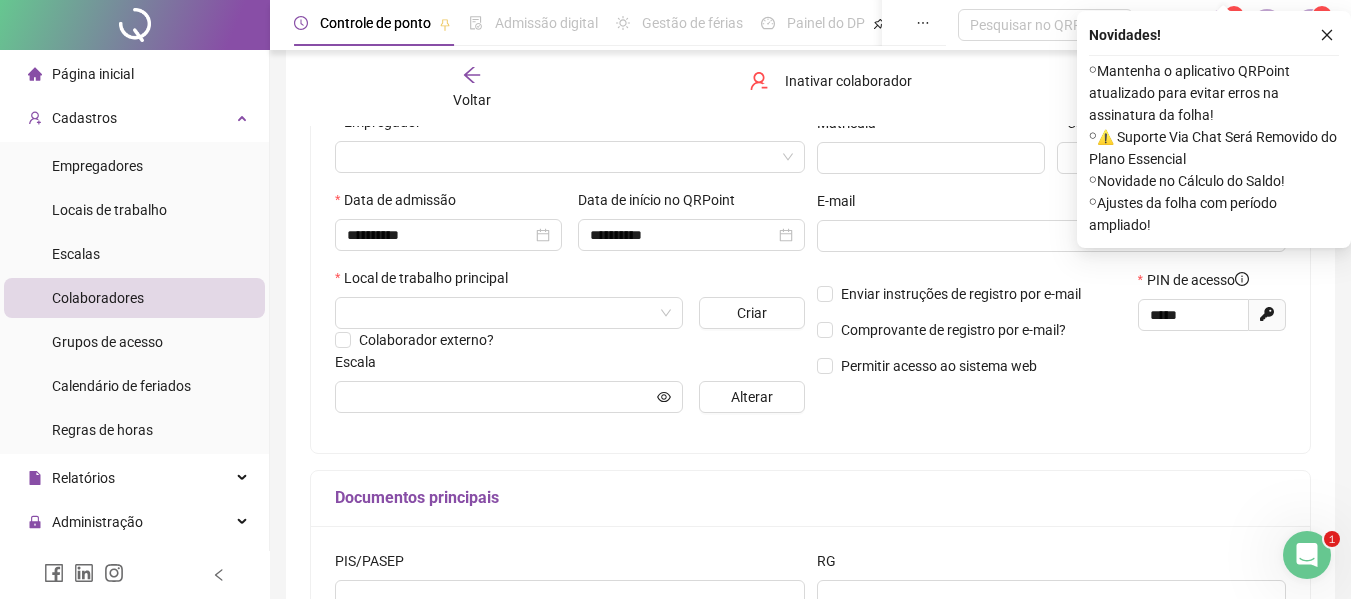 scroll, scrollTop: 0, scrollLeft: 0, axis: both 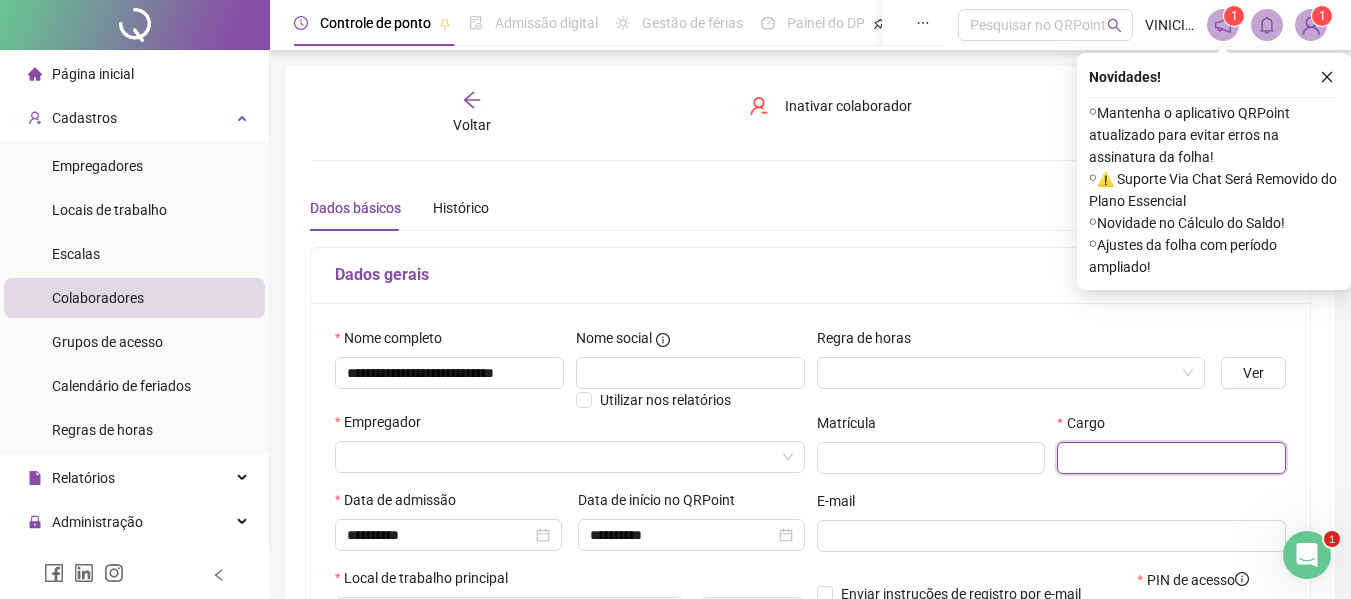 click at bounding box center (1171, 458) 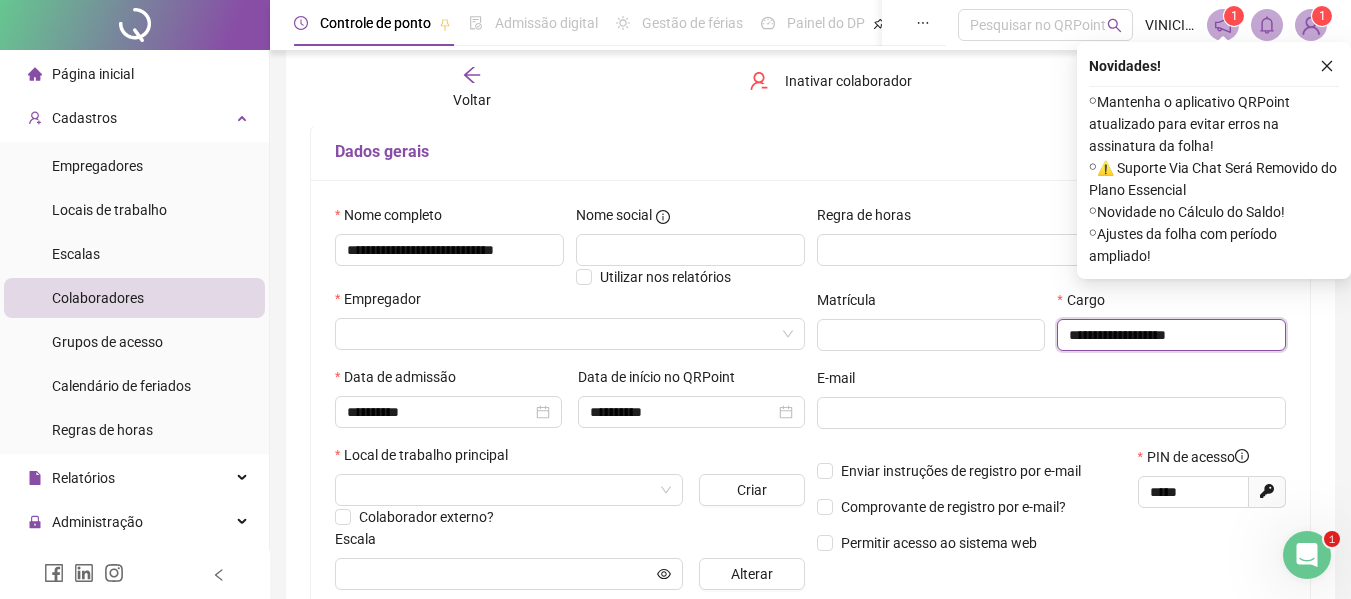 scroll, scrollTop: 100, scrollLeft: 0, axis: vertical 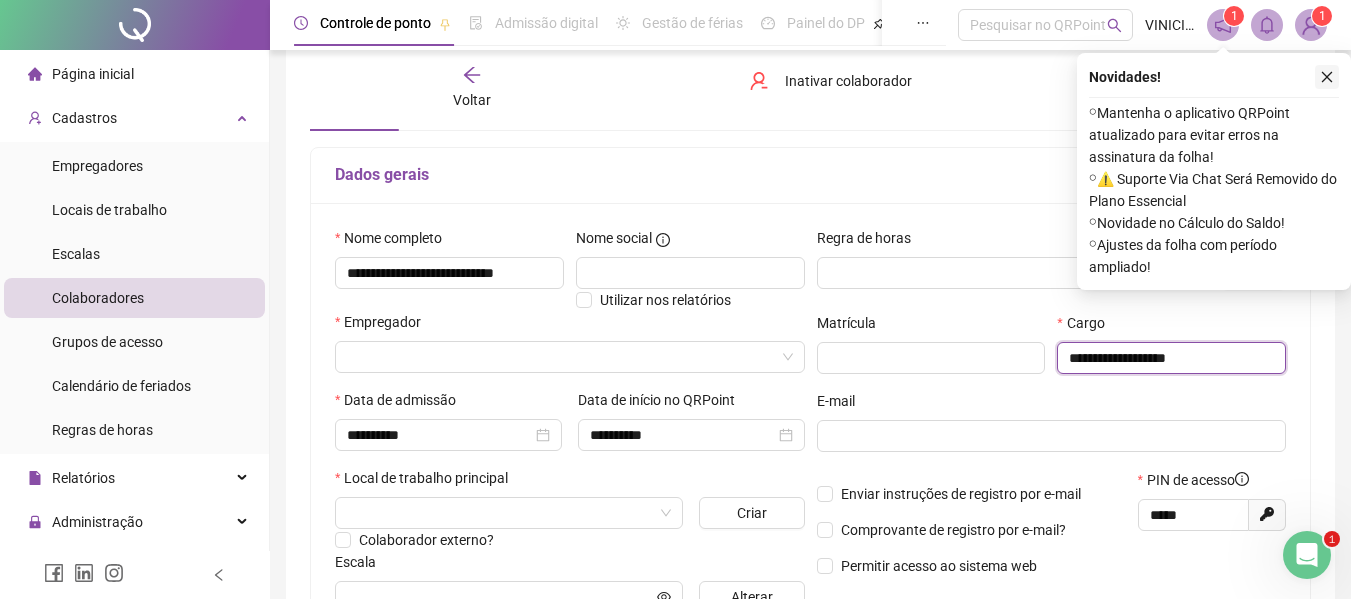 type on "**********" 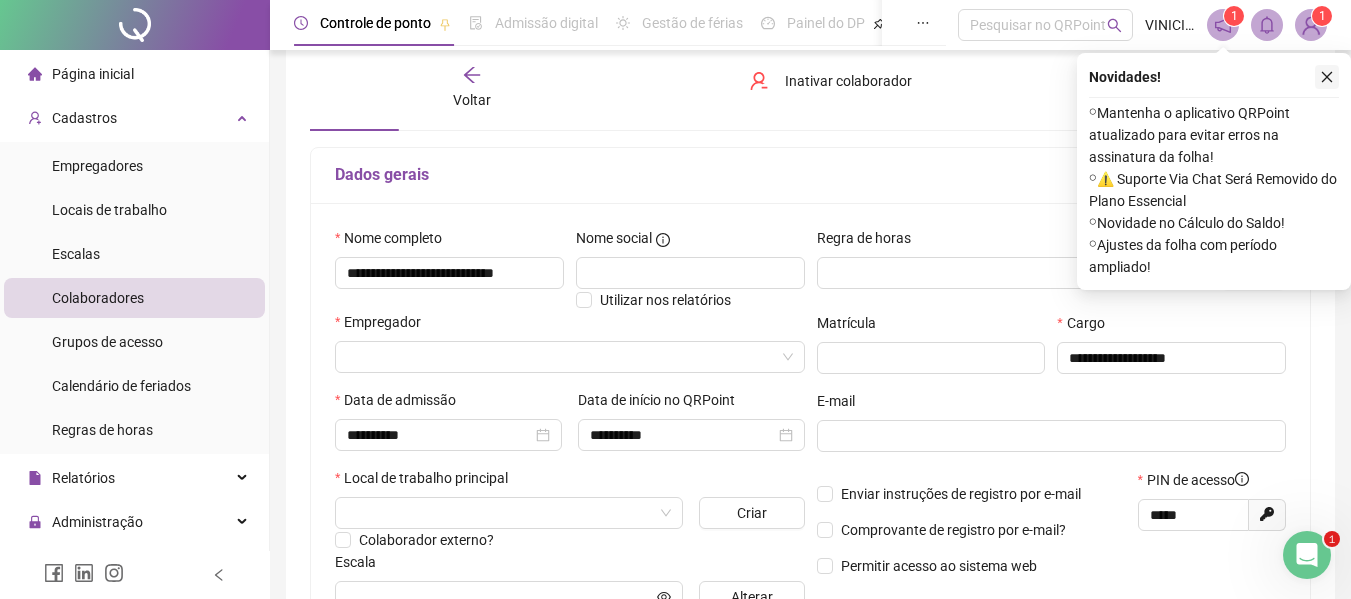 click 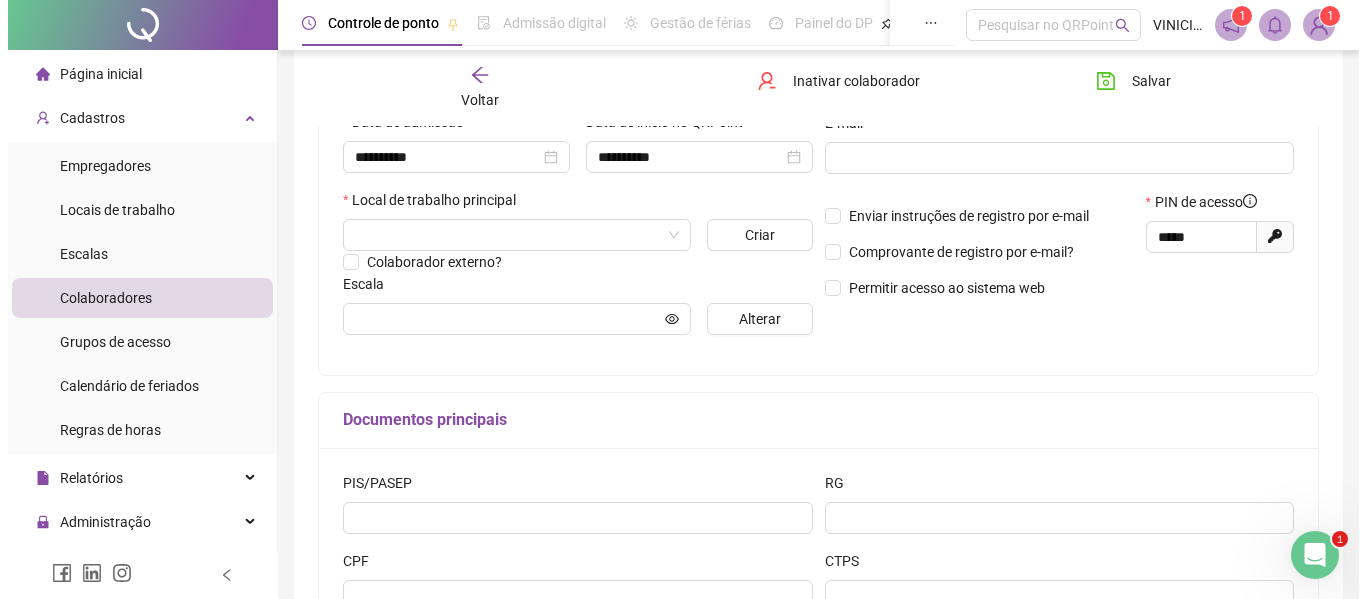 scroll, scrollTop: 400, scrollLeft: 0, axis: vertical 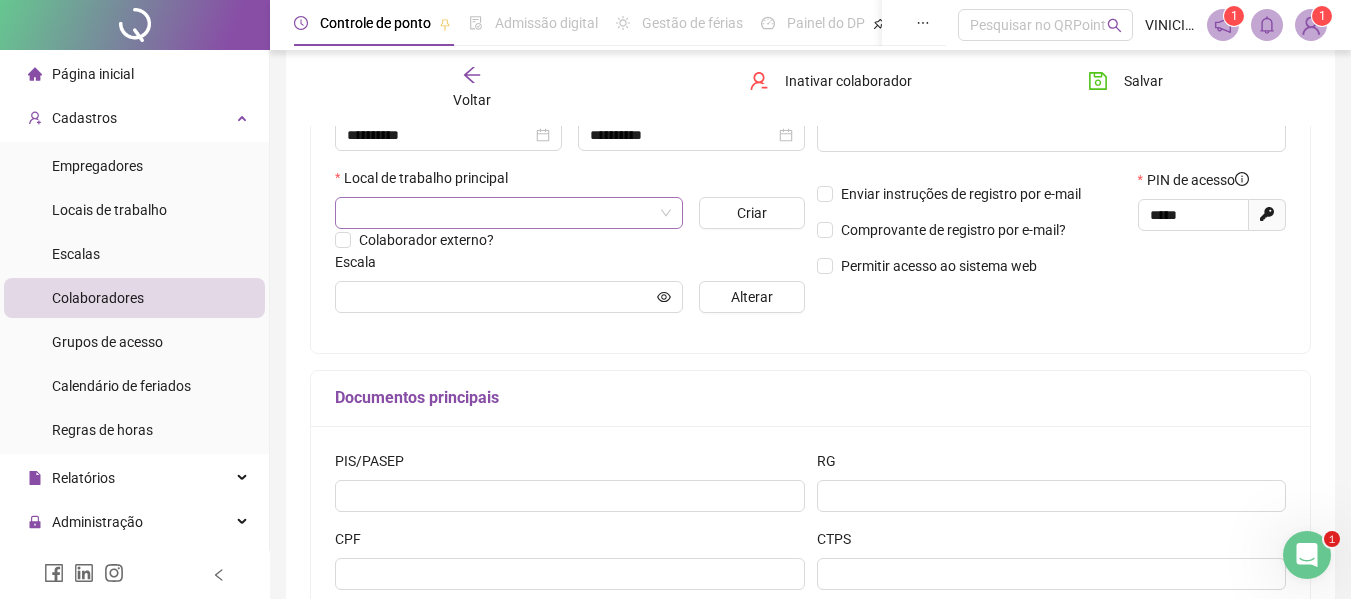 click at bounding box center [500, 213] 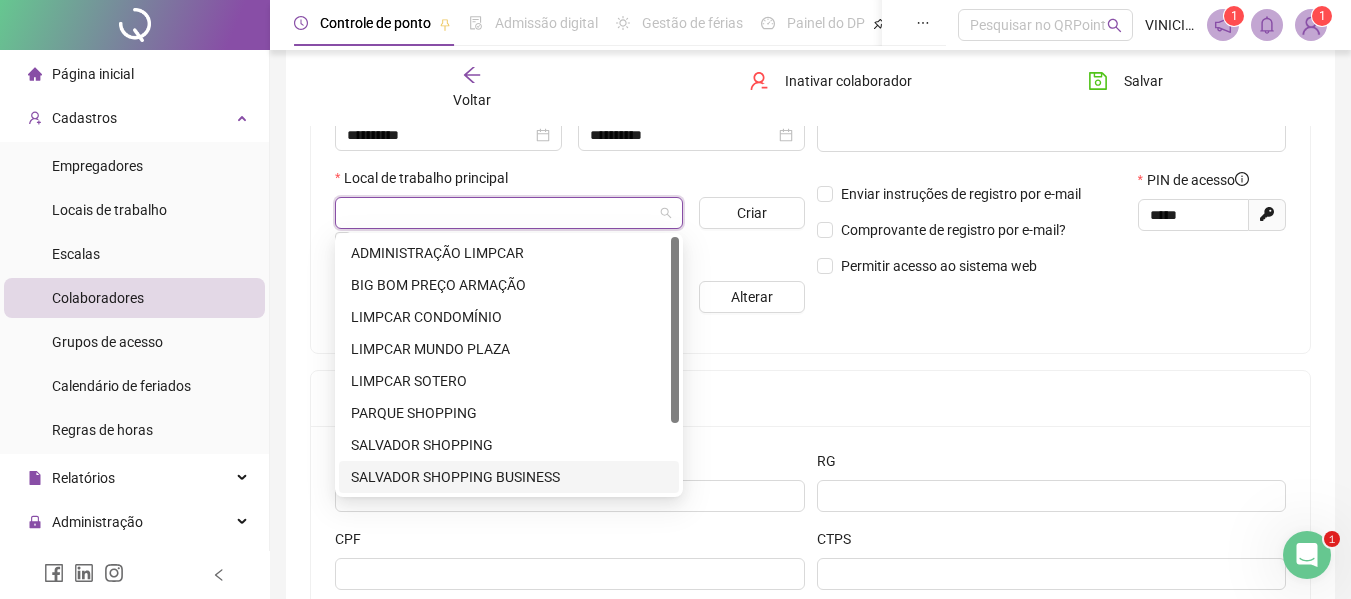 click on "SALVADOR SHOPPING BUSINESS" at bounding box center (509, 477) 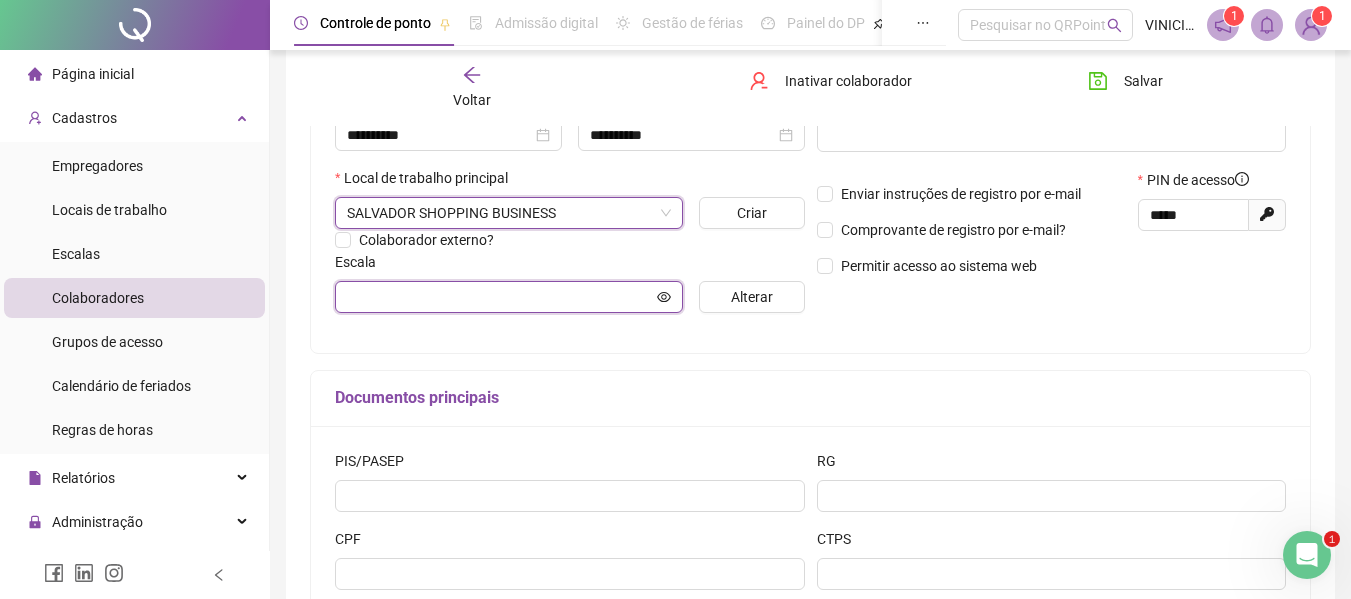 click at bounding box center (500, 297) 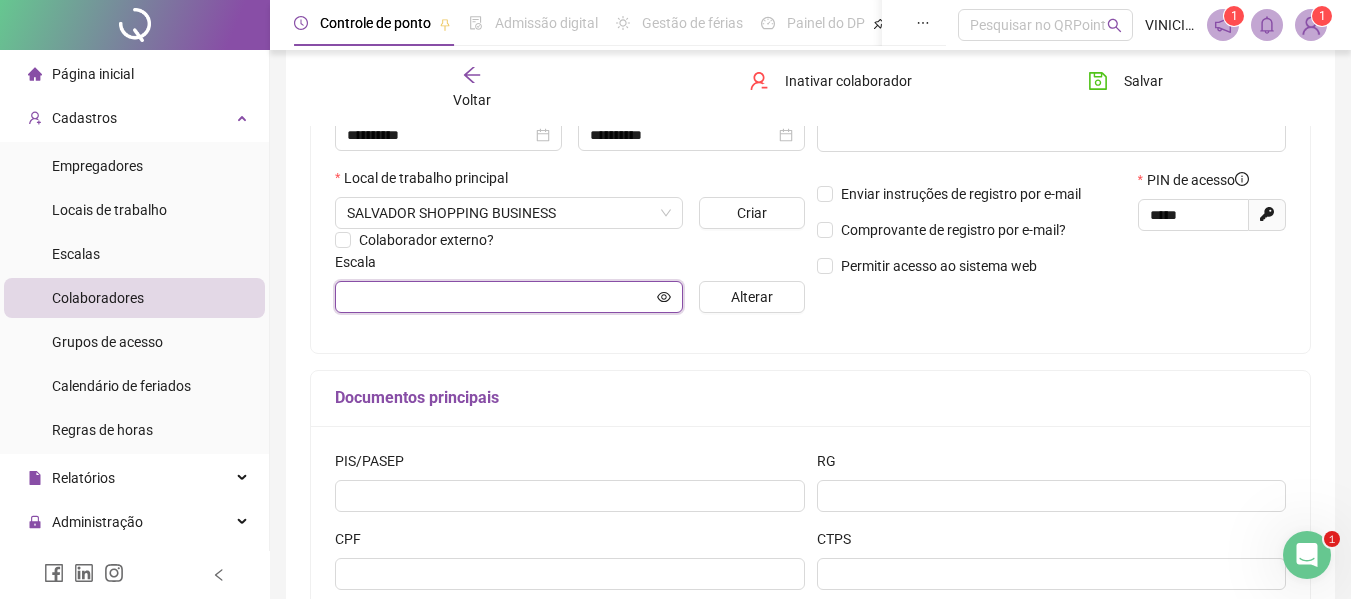 click at bounding box center (500, 297) 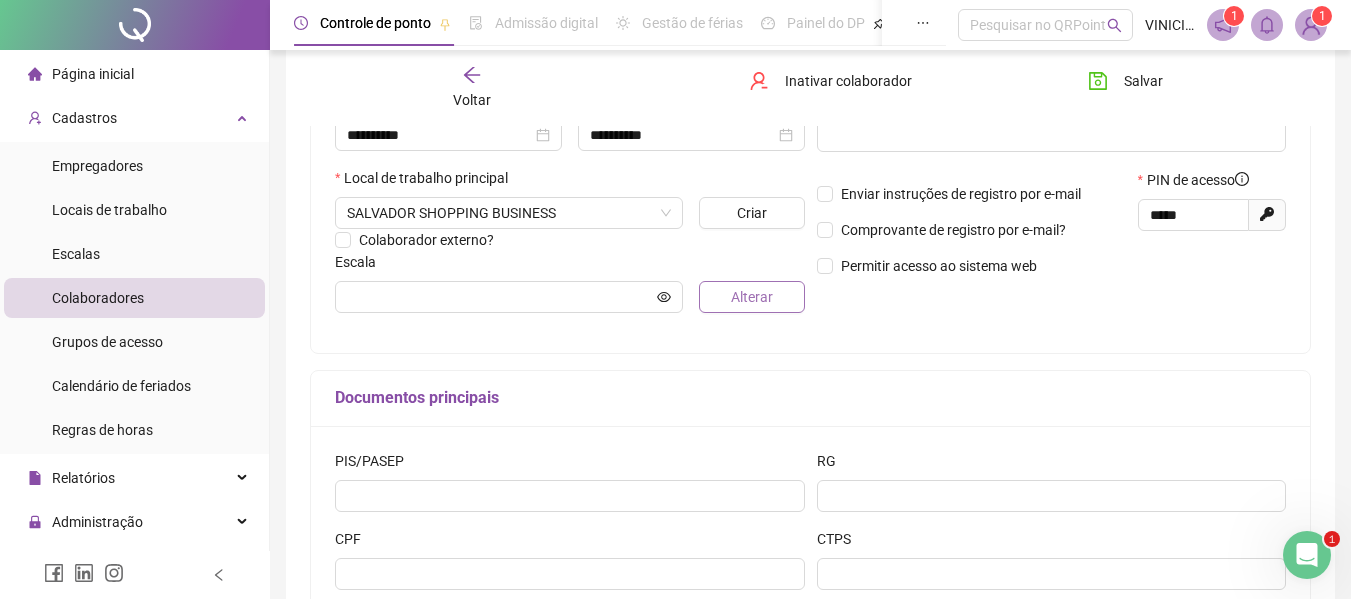 click on "Alterar" at bounding box center (752, 297) 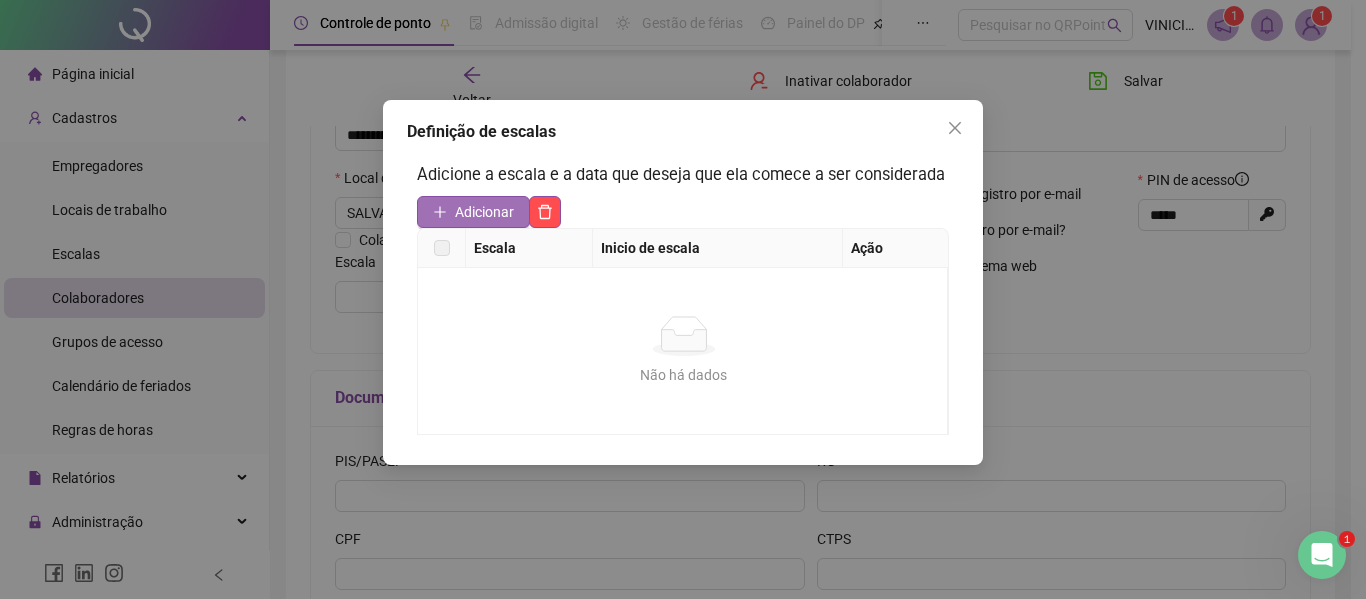click on "Adicionar" at bounding box center [484, 212] 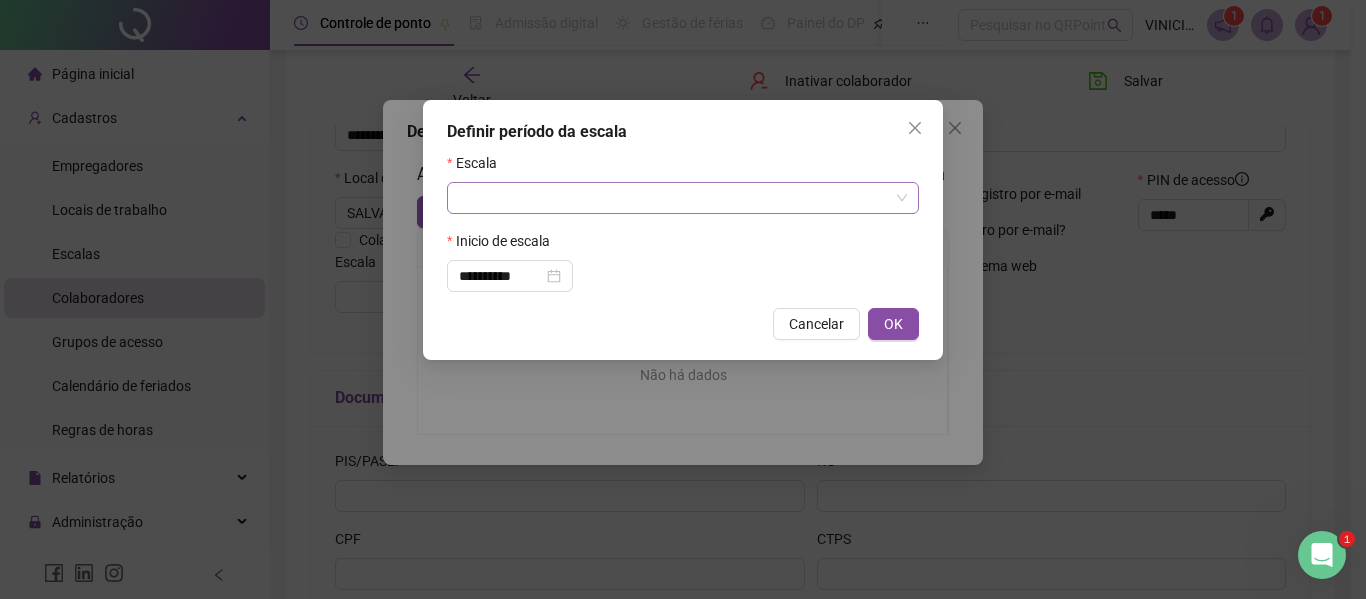 click at bounding box center [674, 198] 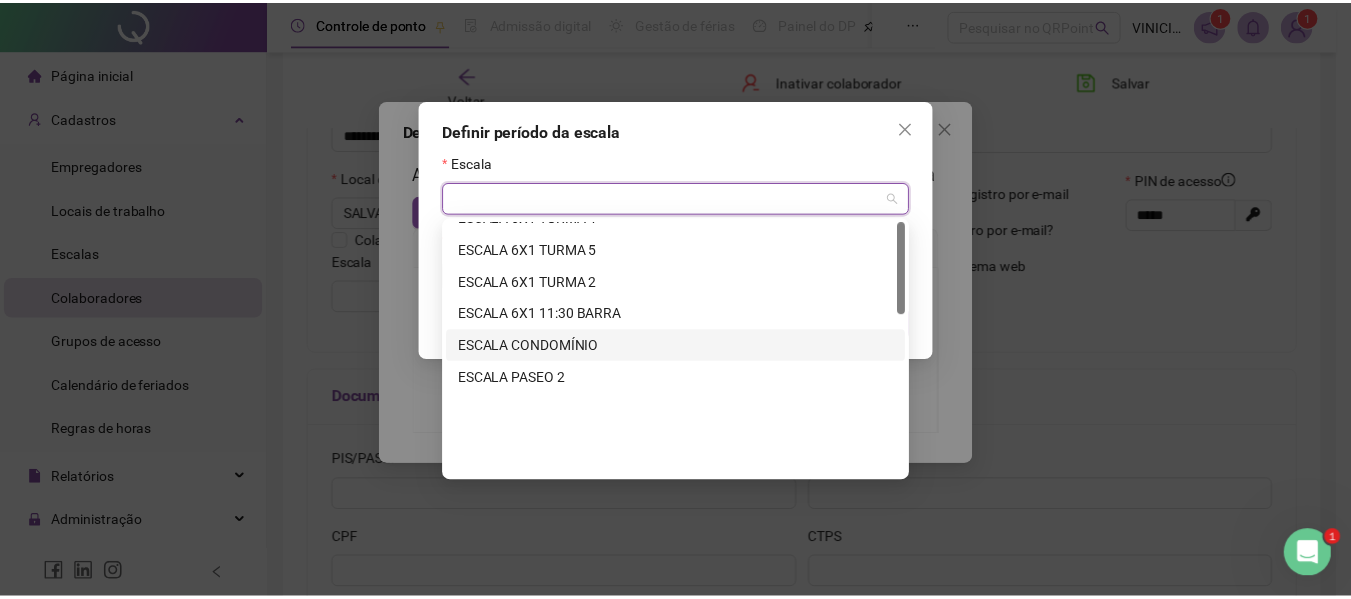 scroll, scrollTop: 0, scrollLeft: 0, axis: both 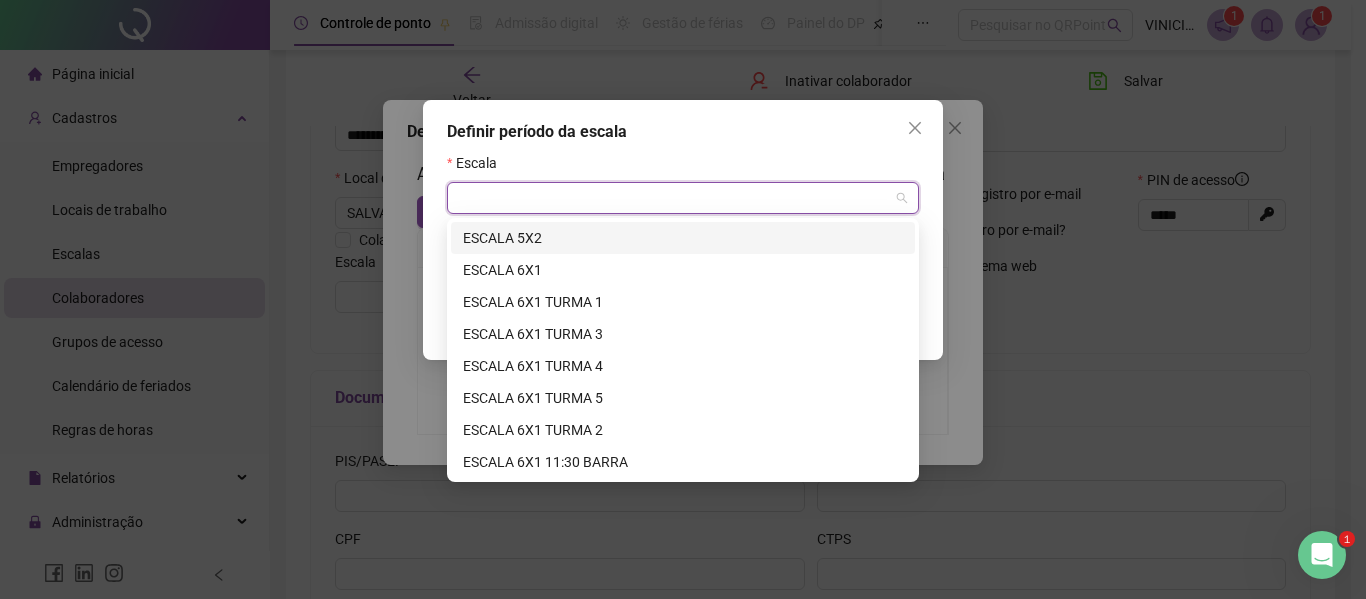 click on "ESCALA 5X2" at bounding box center [683, 238] 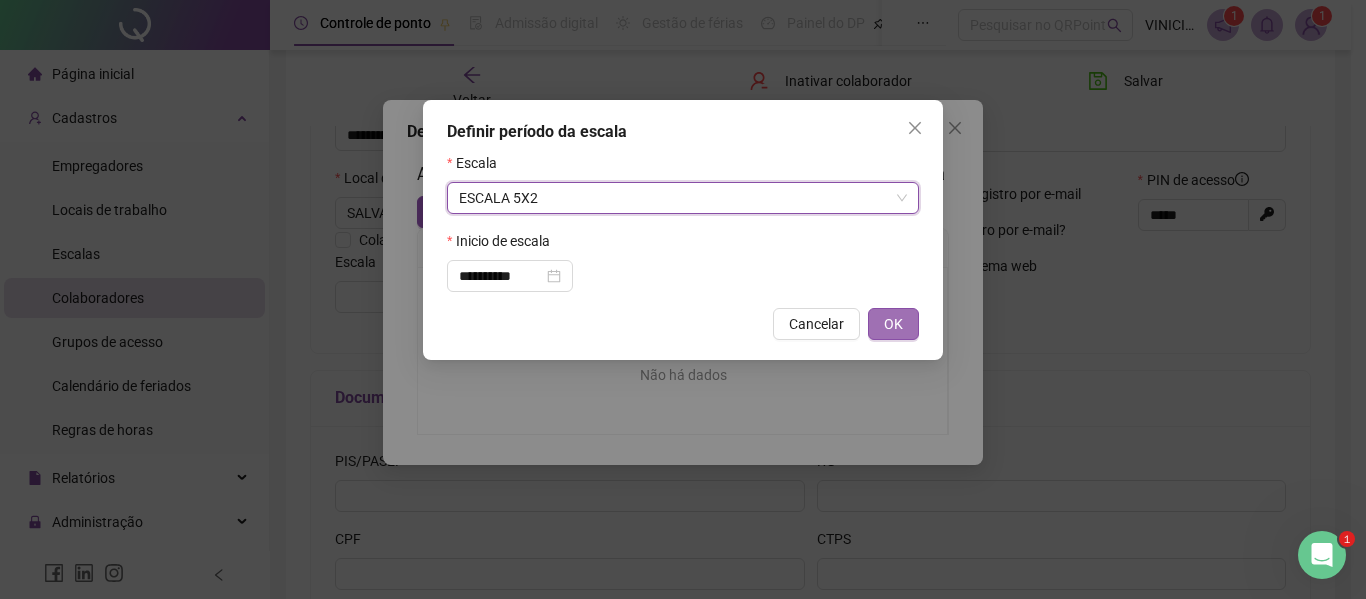 click on "OK" at bounding box center (893, 324) 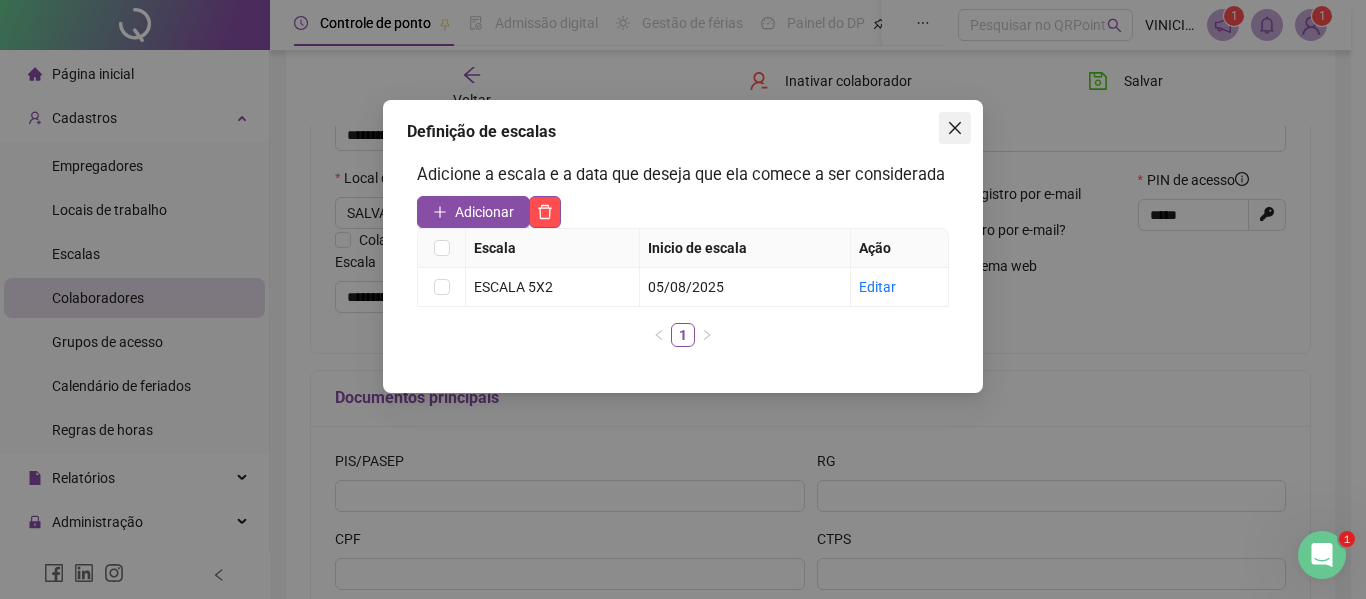 click at bounding box center (955, 128) 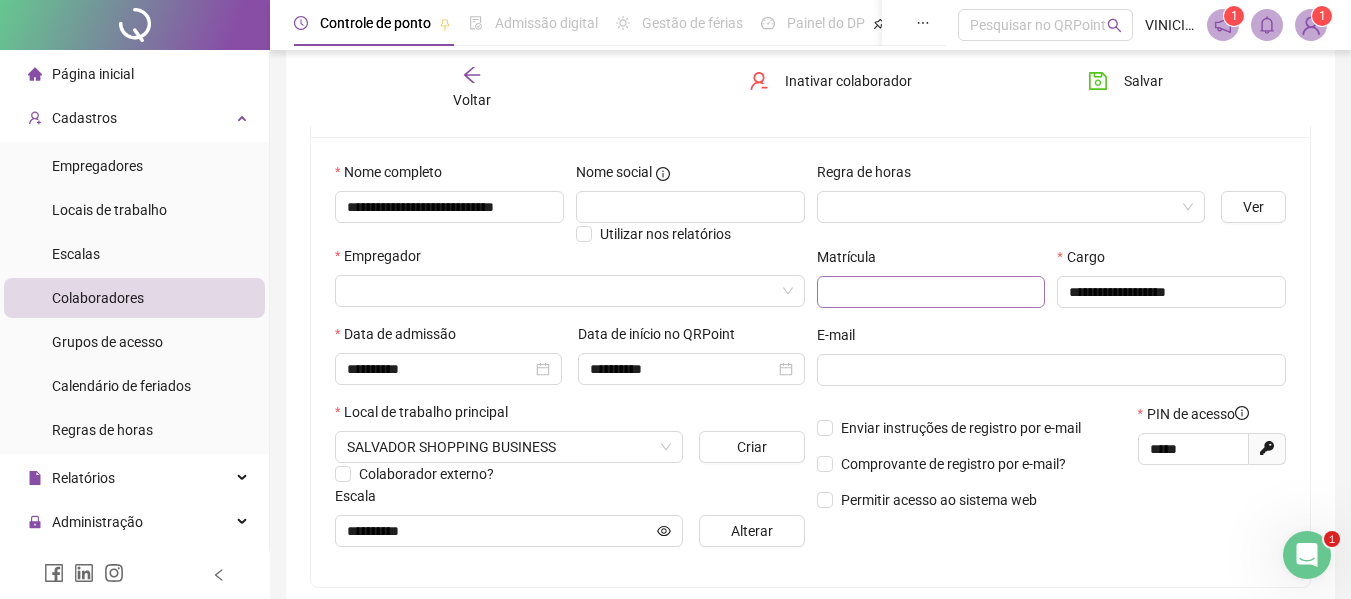 scroll, scrollTop: 200, scrollLeft: 0, axis: vertical 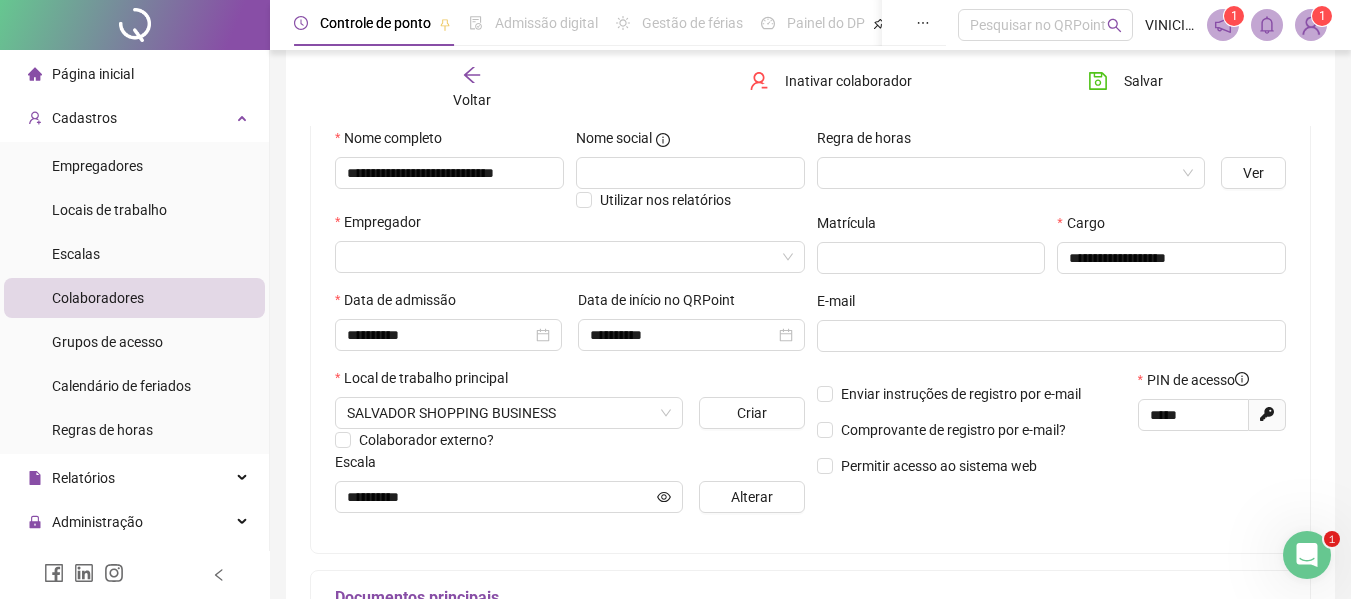 click at bounding box center [1052, 360] 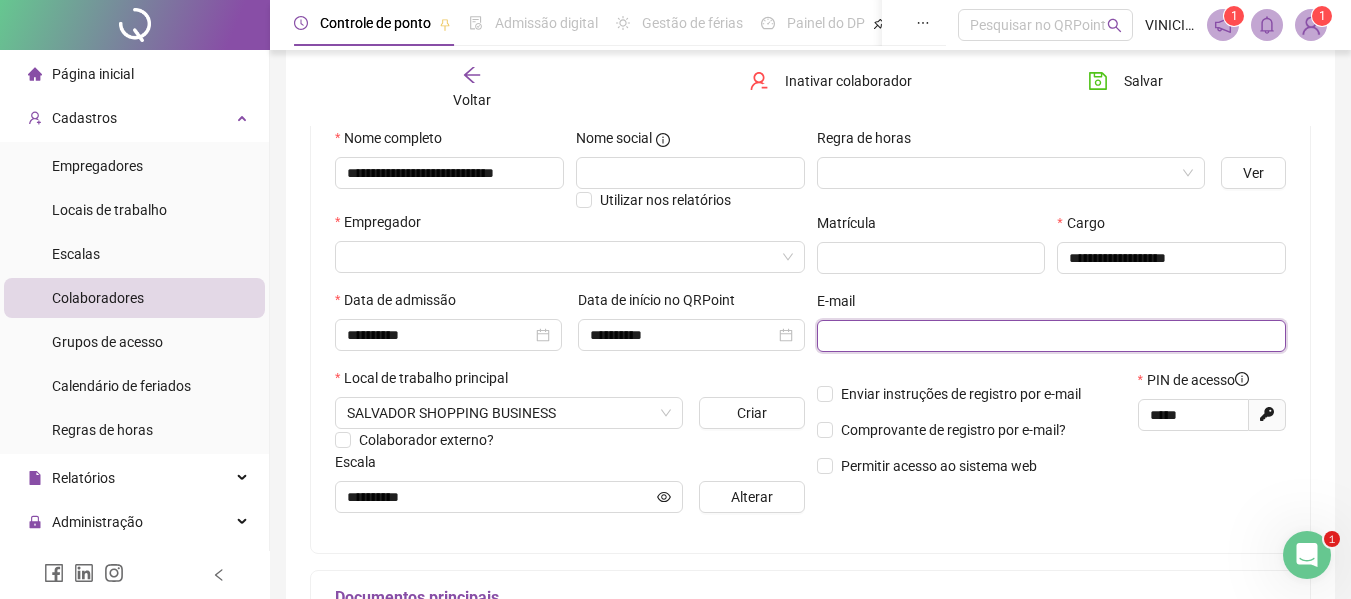 click at bounding box center (1050, 336) 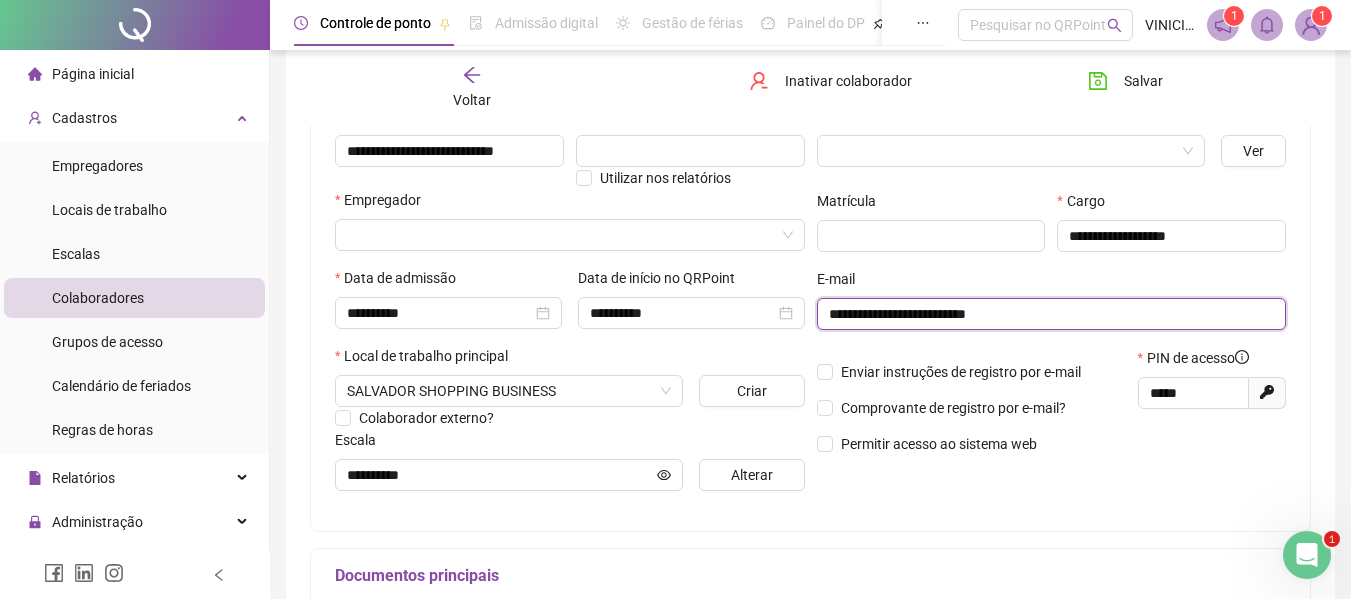scroll, scrollTop: 200, scrollLeft: 0, axis: vertical 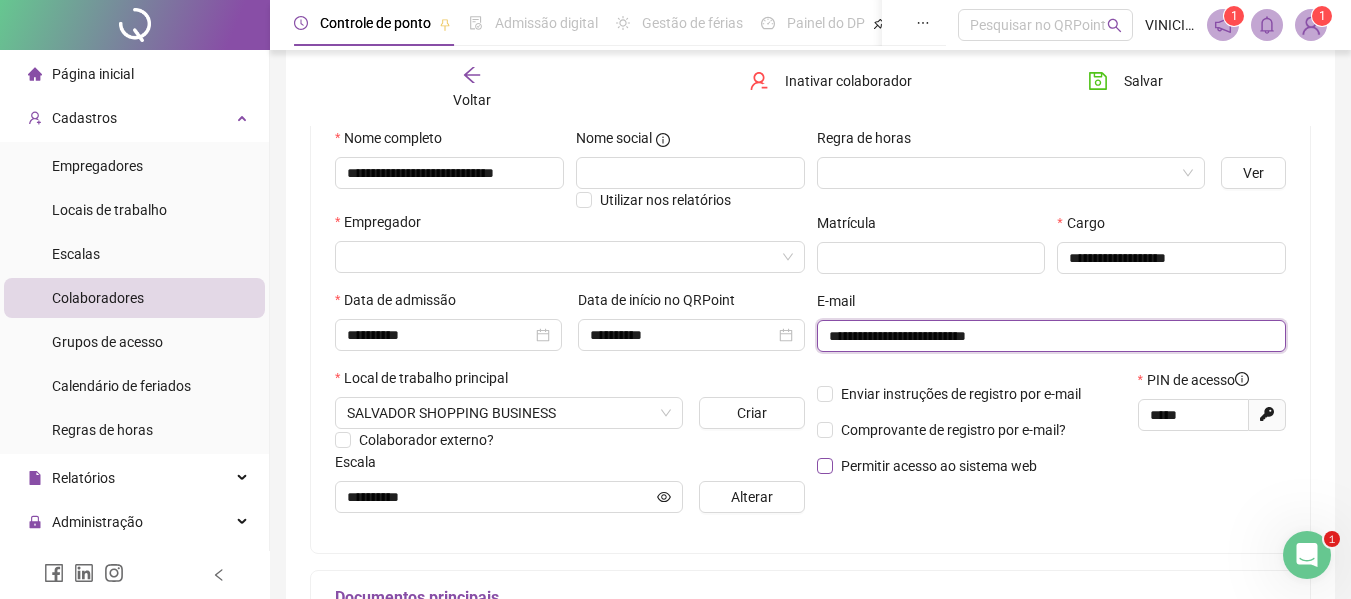 type on "**********" 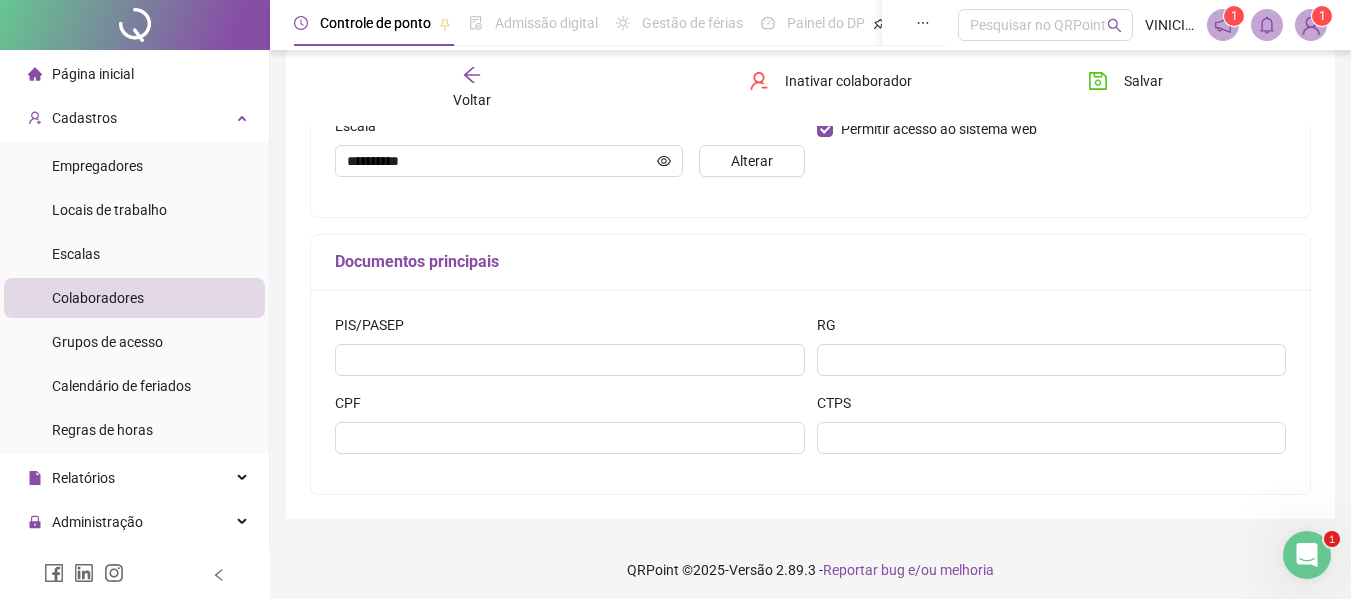 scroll, scrollTop: 542, scrollLeft: 0, axis: vertical 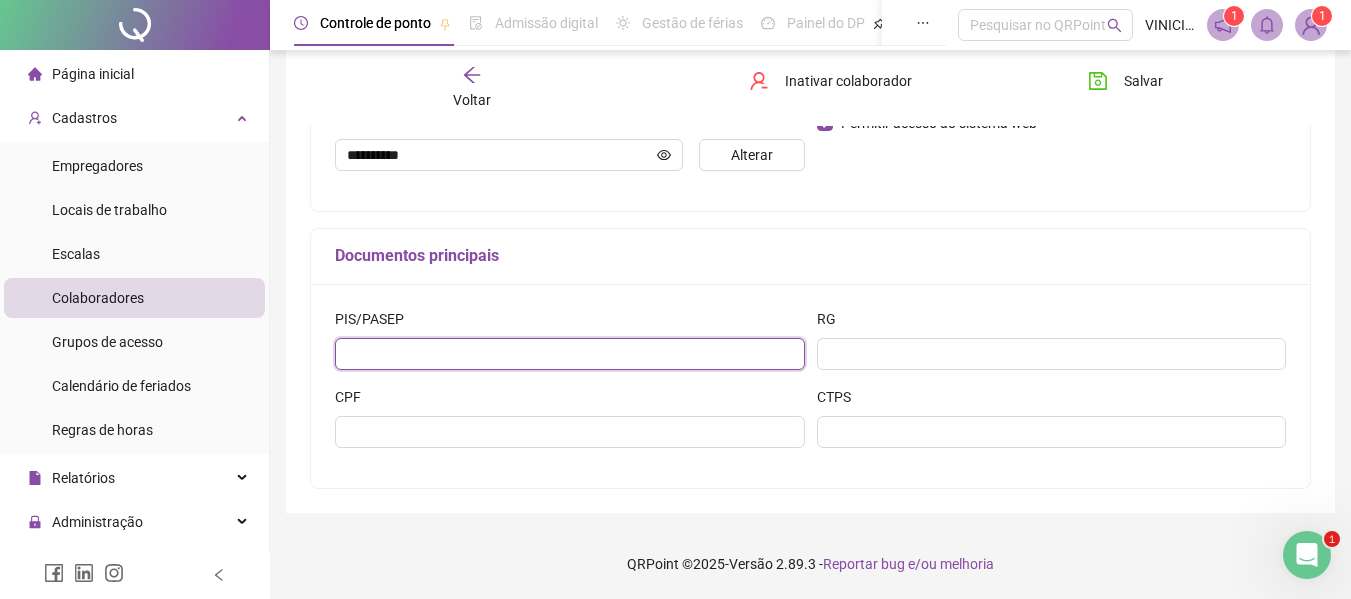 click at bounding box center (570, 354) 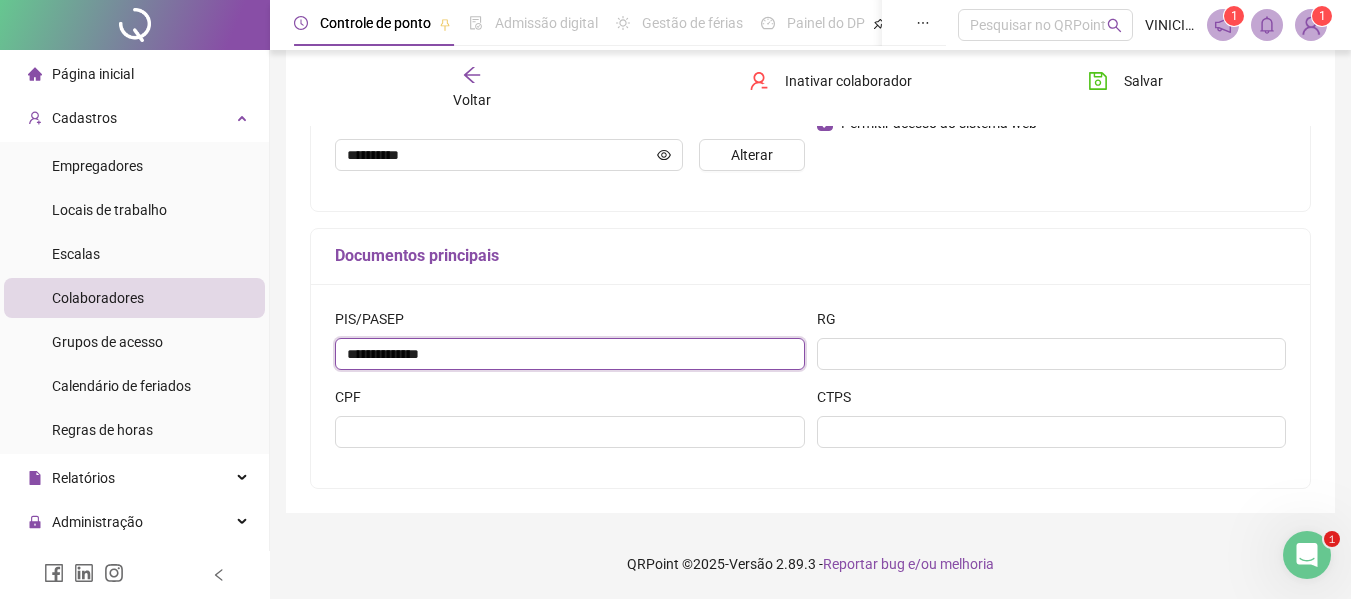 drag, startPoint x: 346, startPoint y: 358, endPoint x: 455, endPoint y: 357, distance: 109.004585 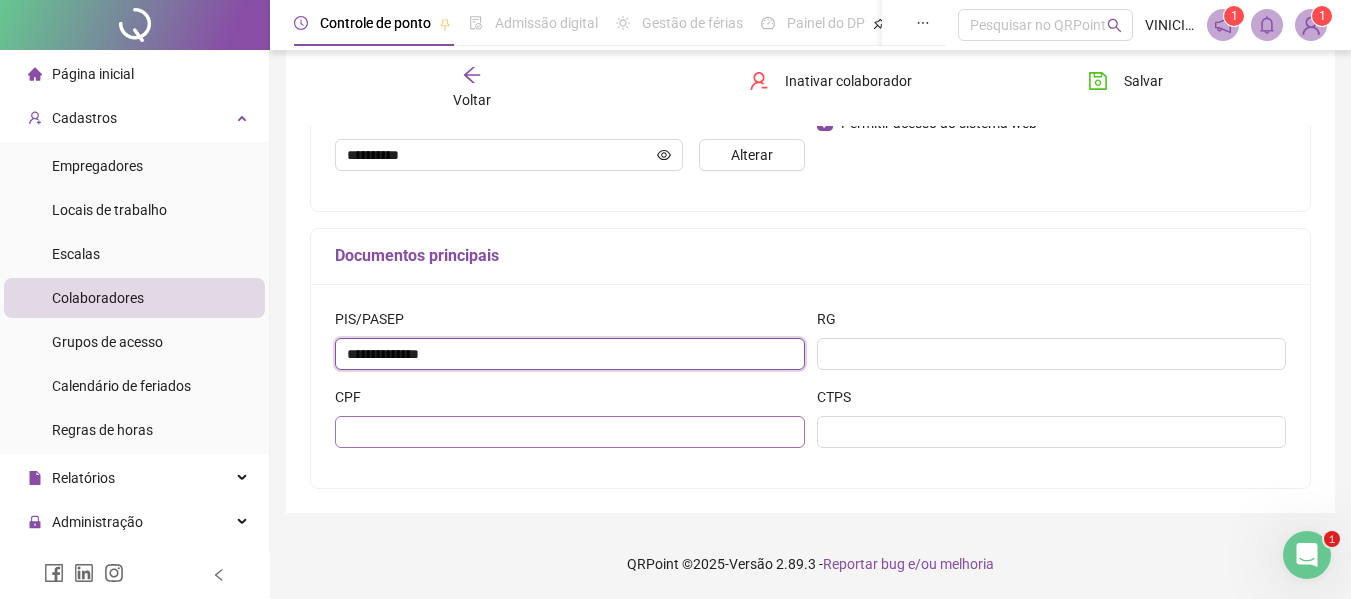 type on "**********" 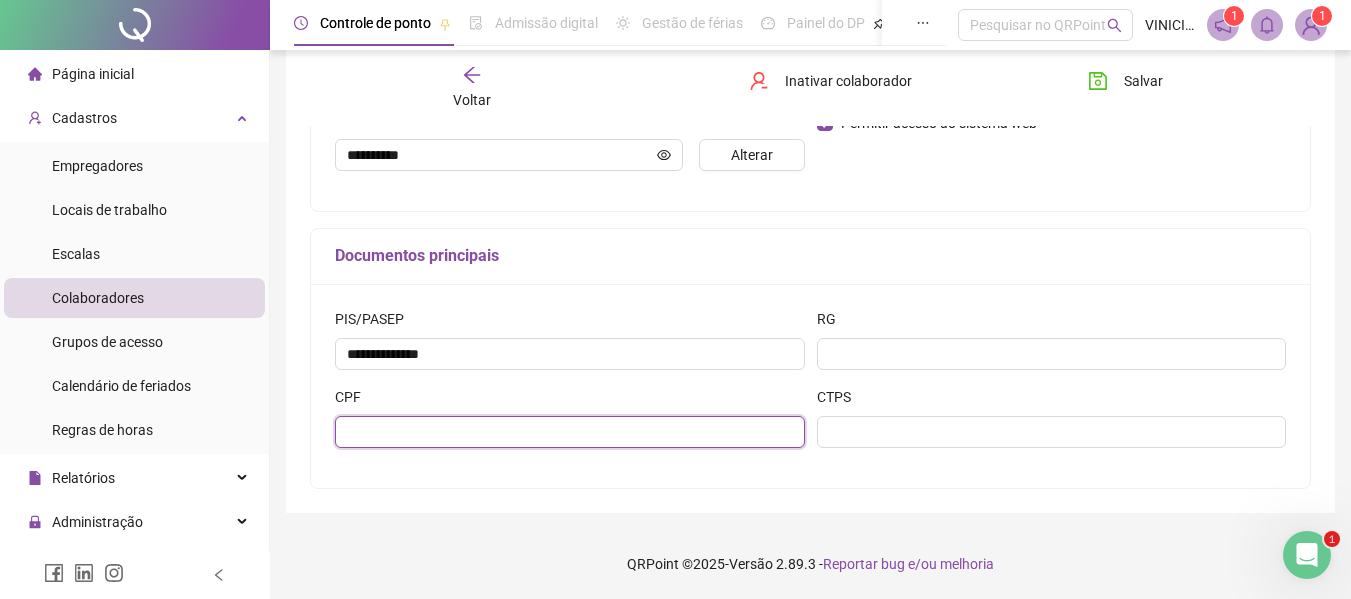 click at bounding box center (570, 432) 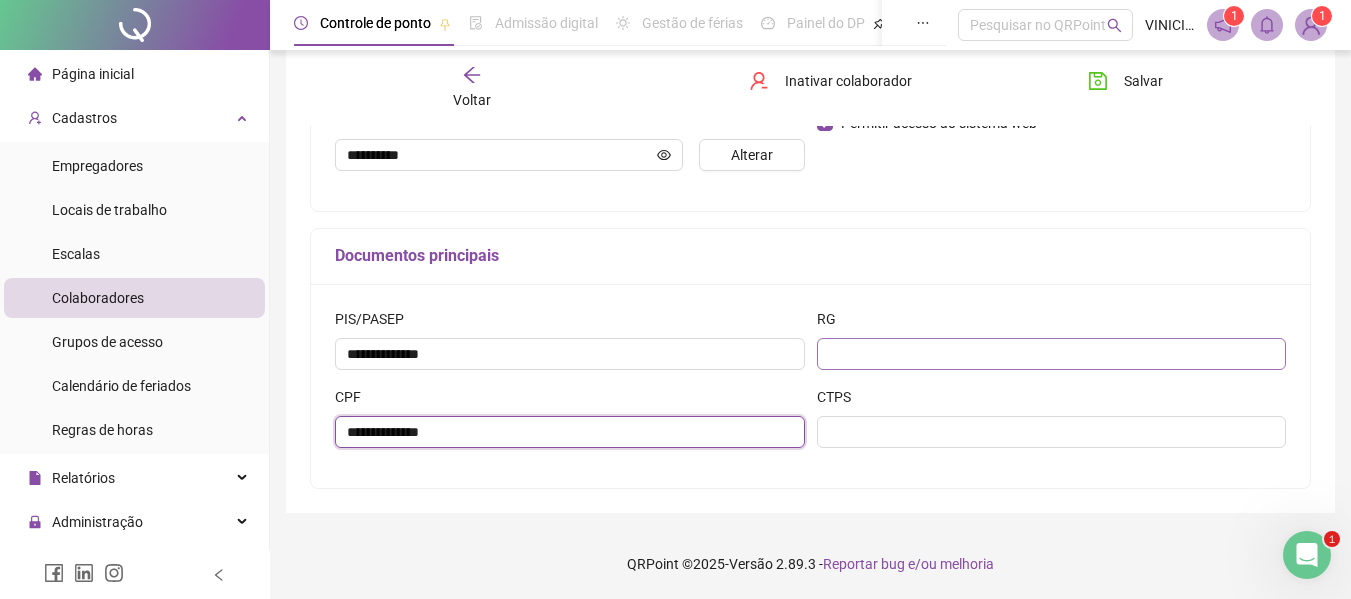 type on "**********" 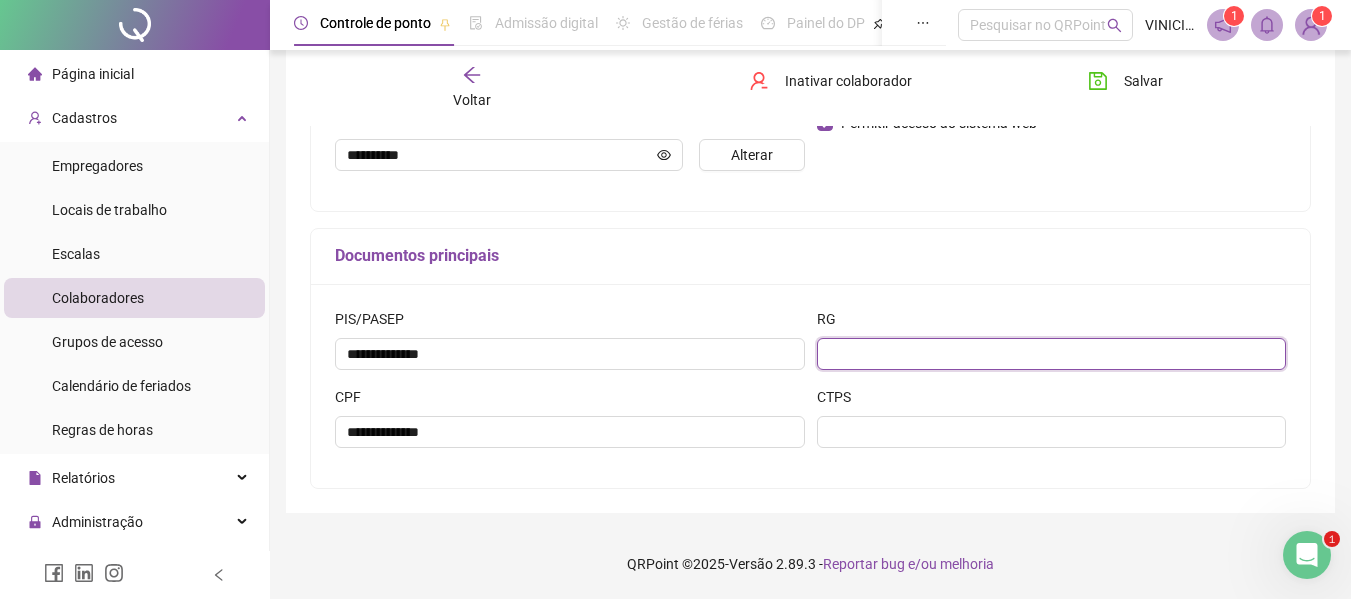 click at bounding box center [1052, 354] 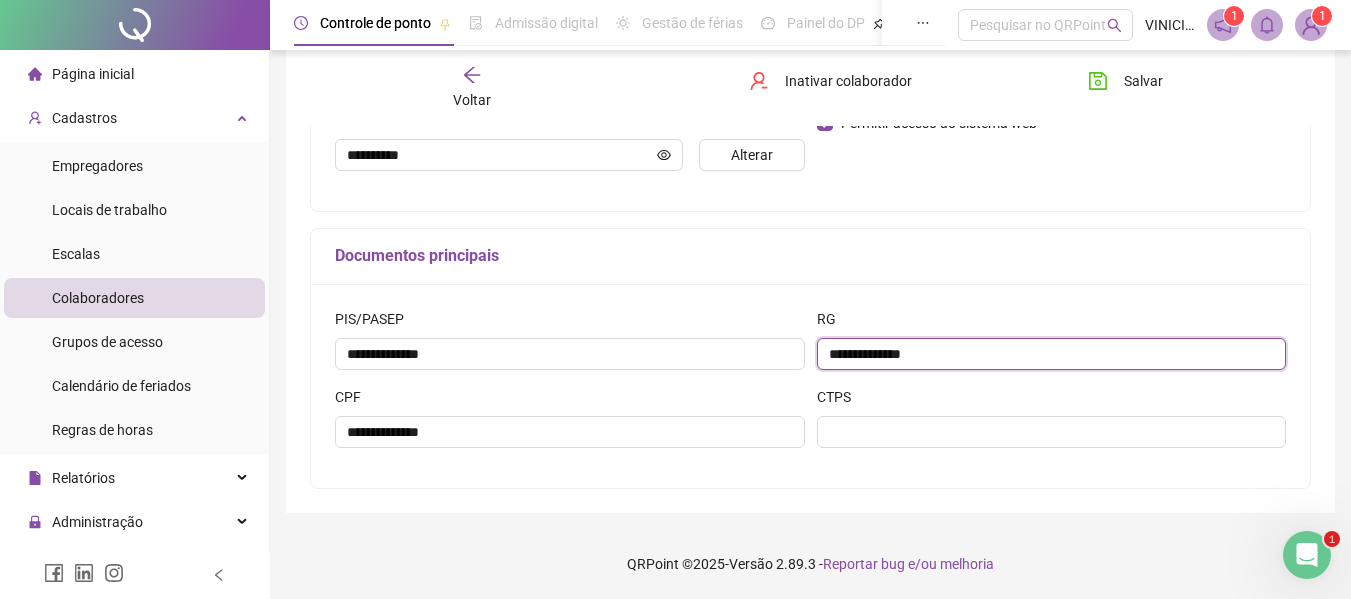type on "**********" 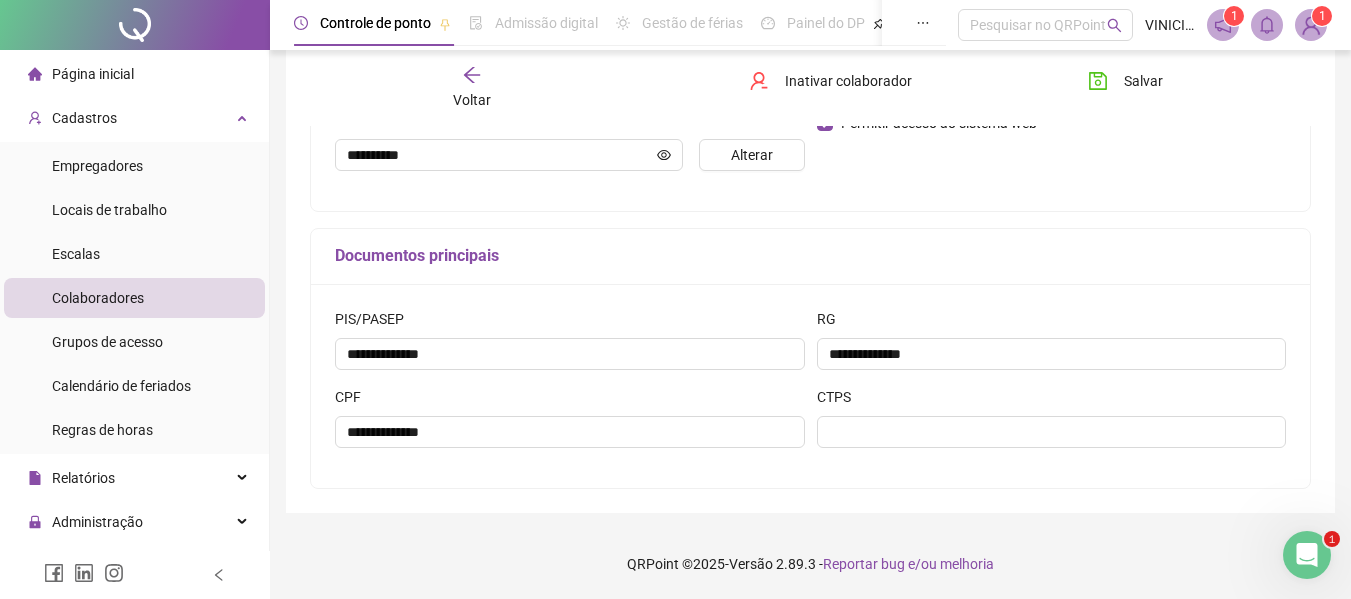 click on "CTPS" at bounding box center [1052, 401] 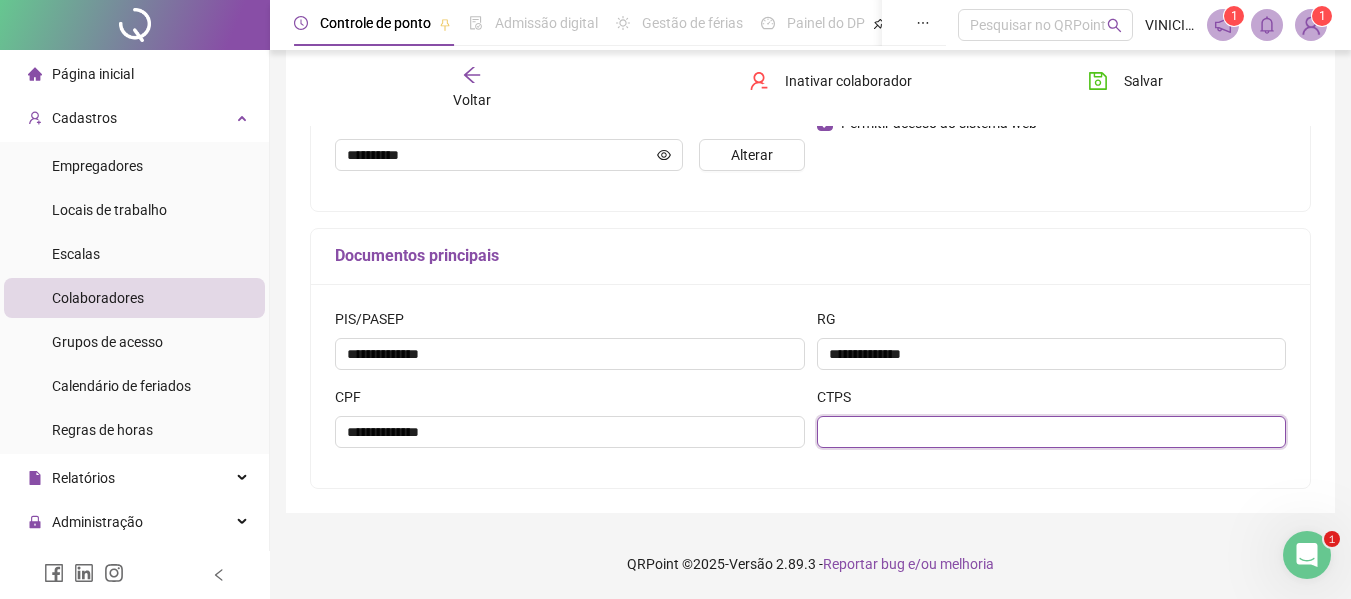 click at bounding box center [1052, 432] 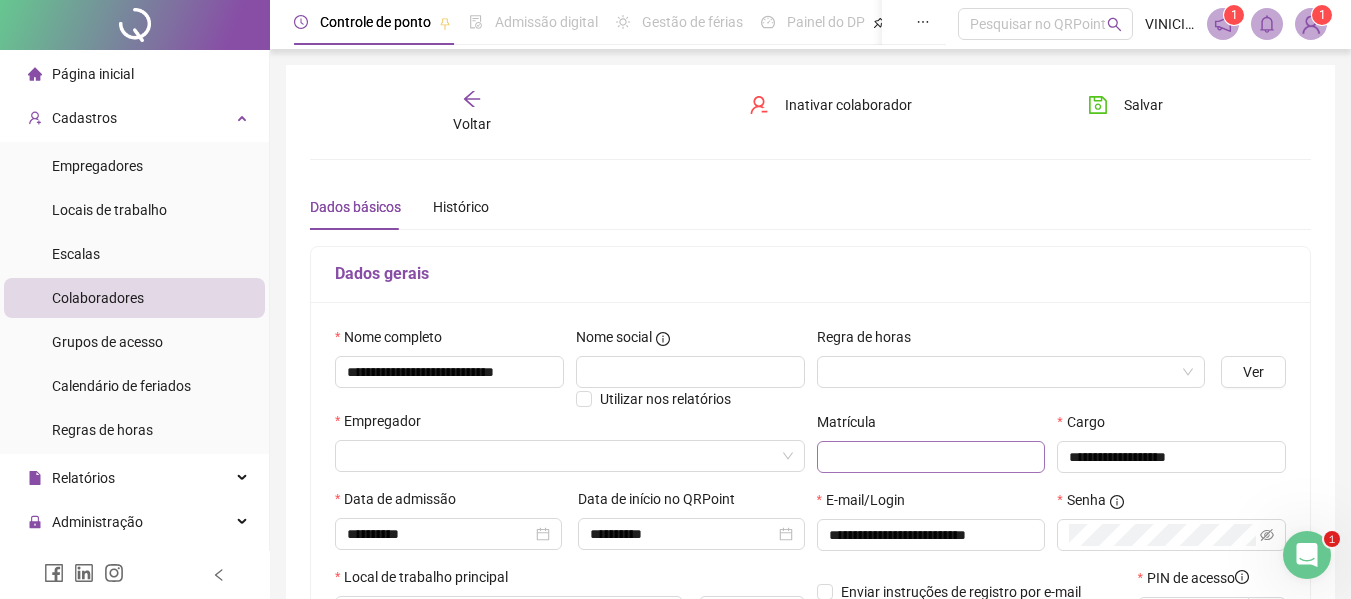 scroll, scrollTop: 0, scrollLeft: 0, axis: both 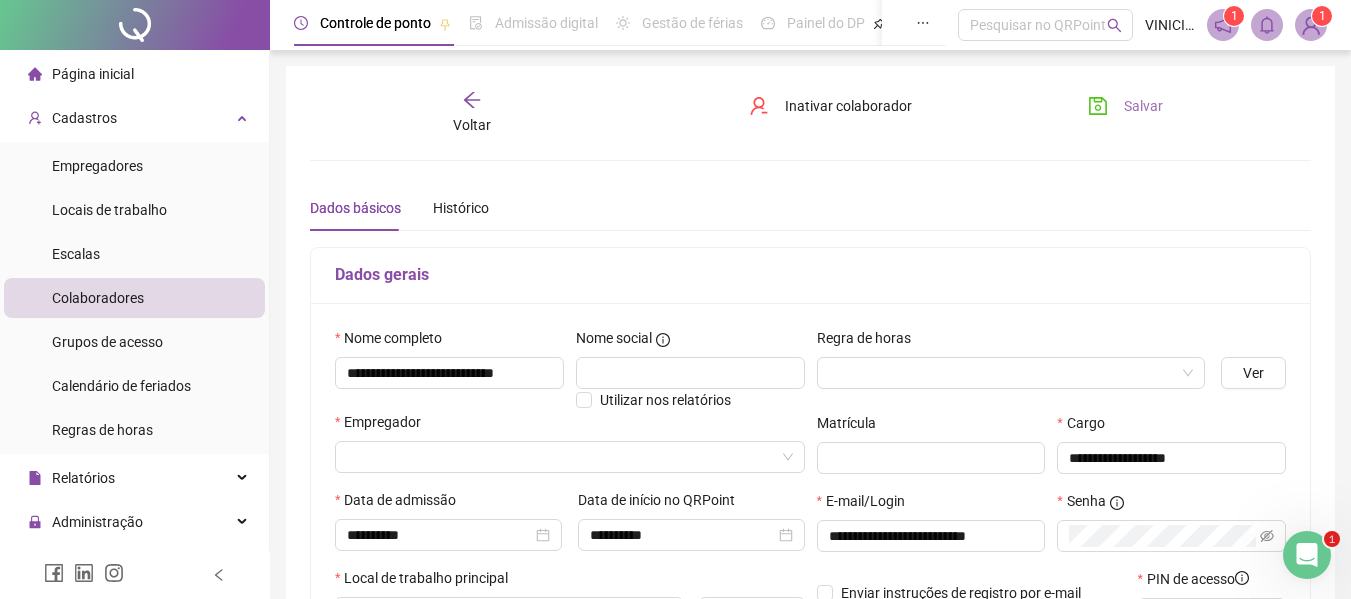 type on "**********" 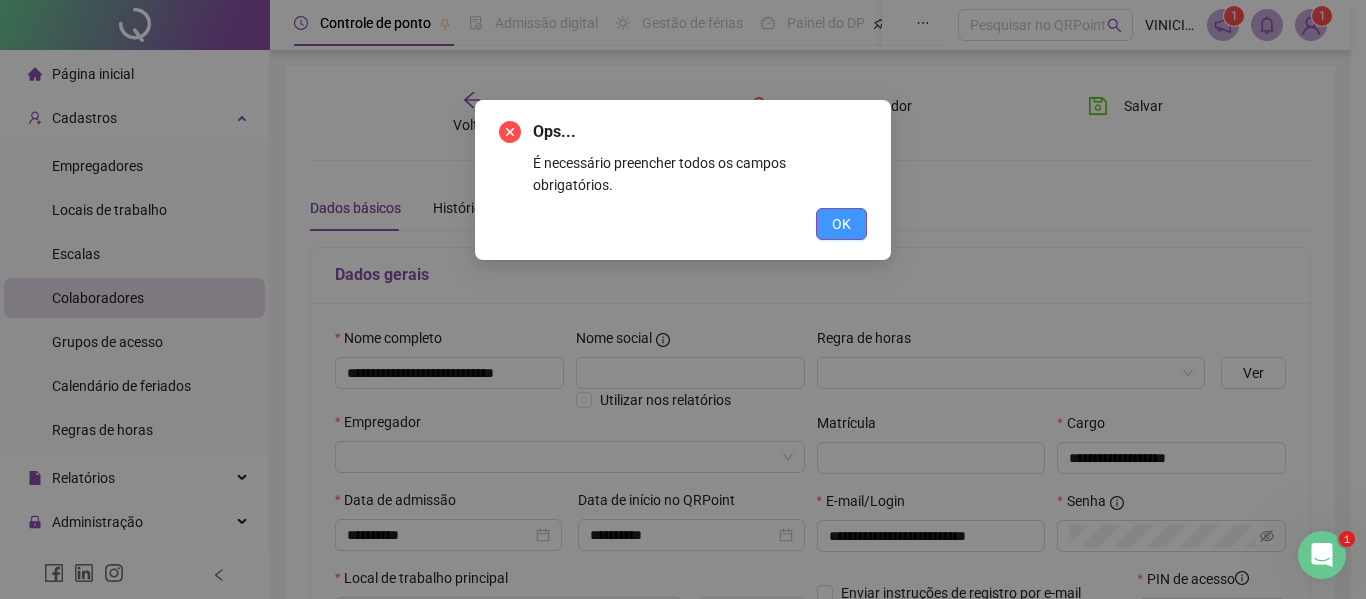 click on "OK" at bounding box center (841, 224) 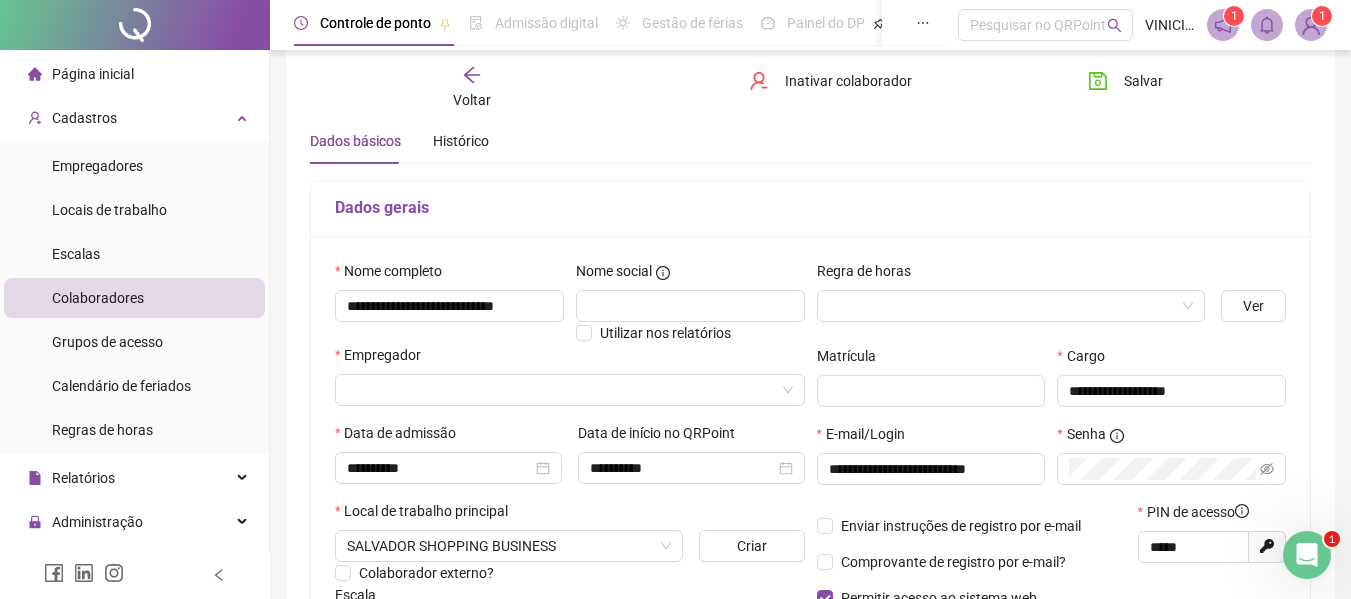 scroll, scrollTop: 100, scrollLeft: 0, axis: vertical 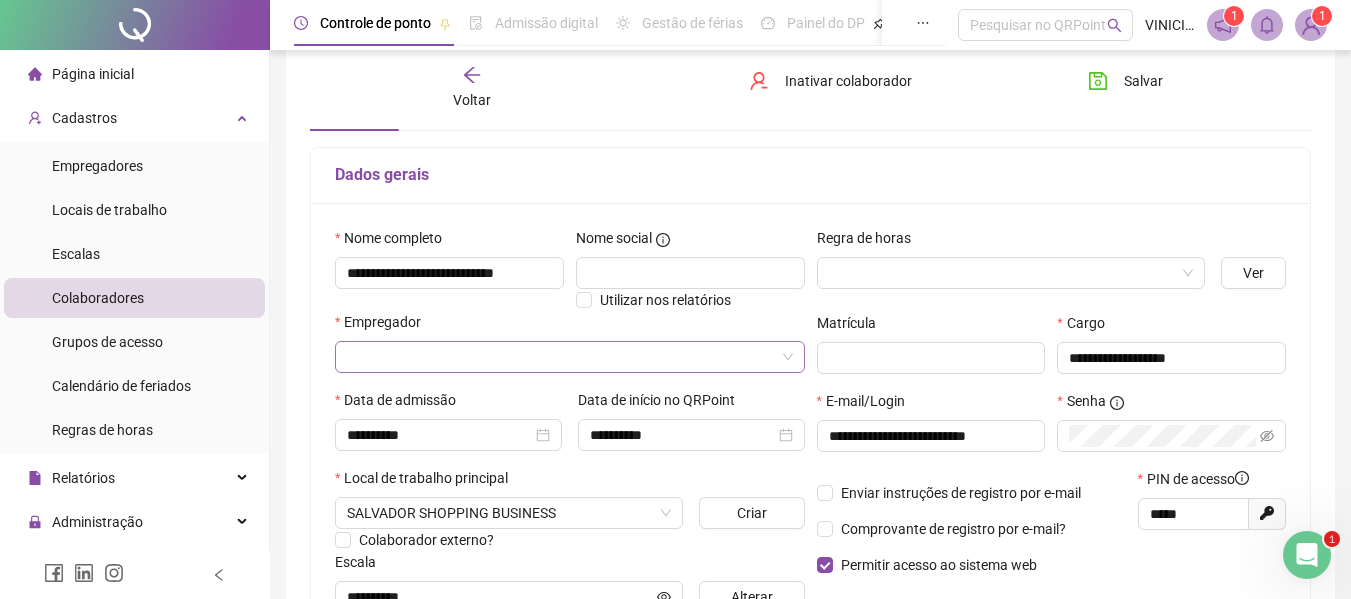 click at bounding box center (561, 357) 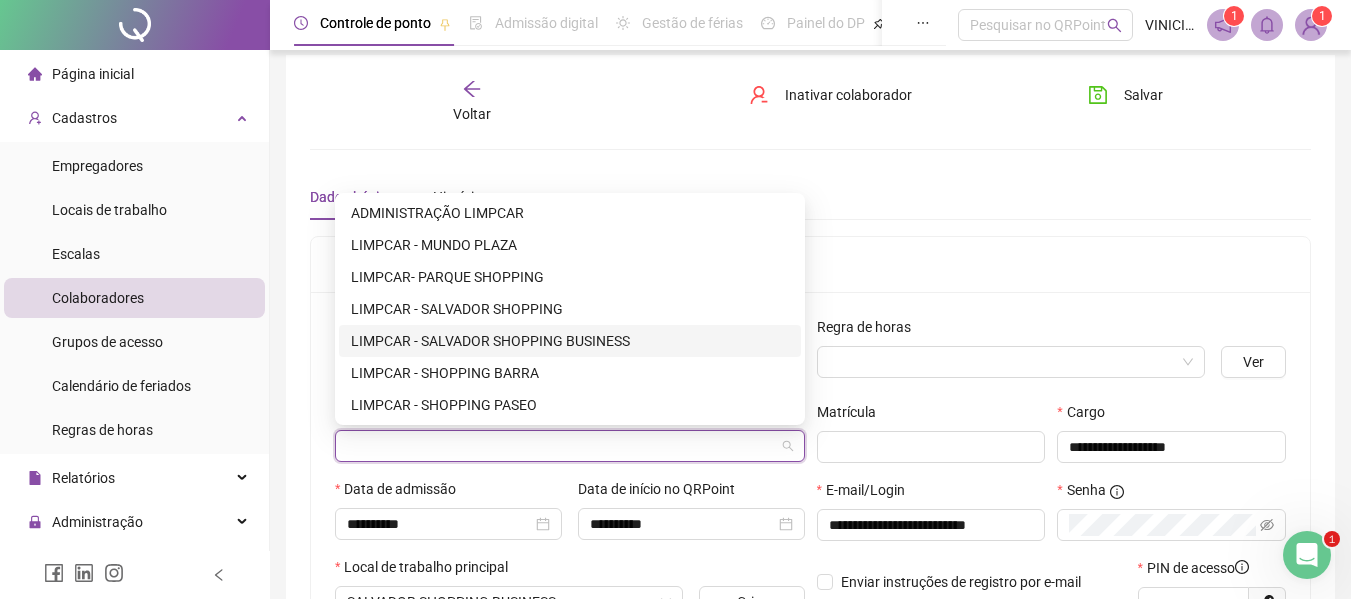 scroll, scrollTop: 0, scrollLeft: 0, axis: both 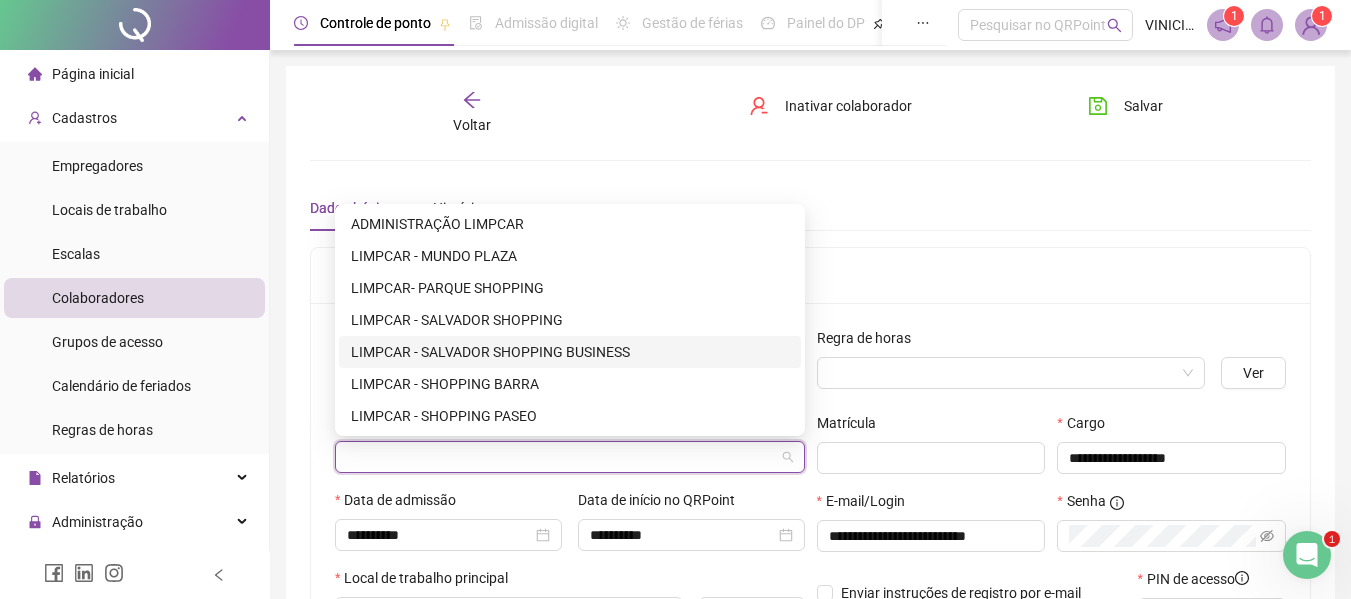click on "LIMPCAR - SALVADOR SHOPPING BUSINESS" at bounding box center [570, 352] 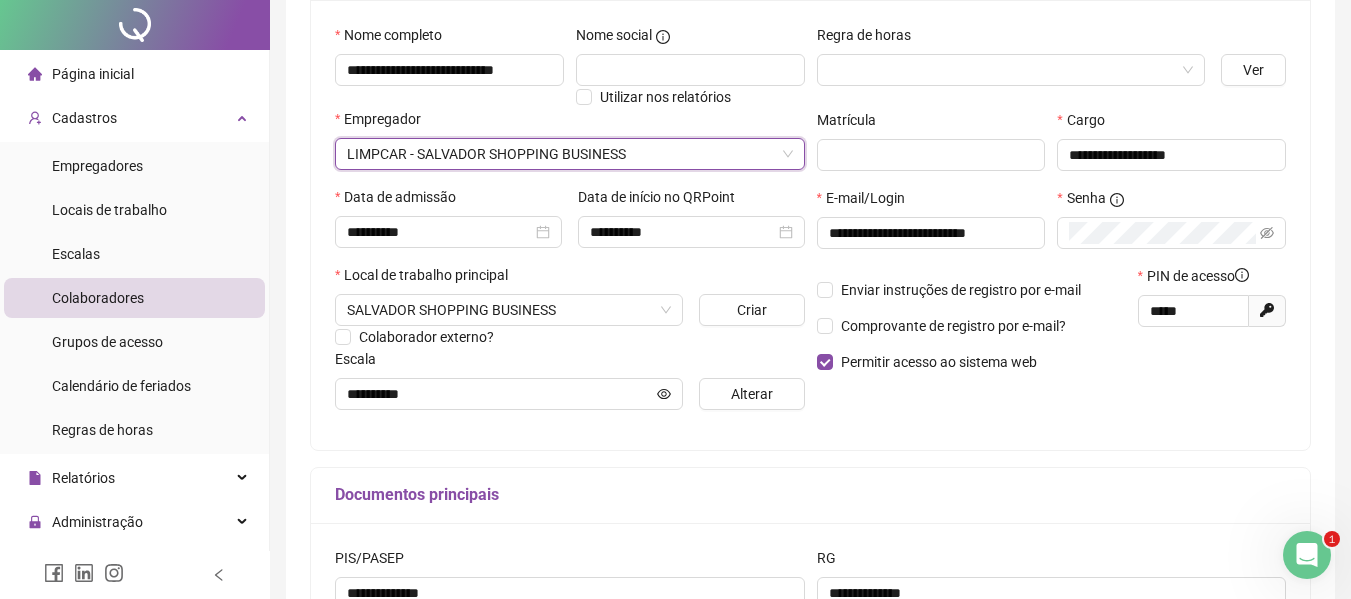 scroll, scrollTop: 0, scrollLeft: 0, axis: both 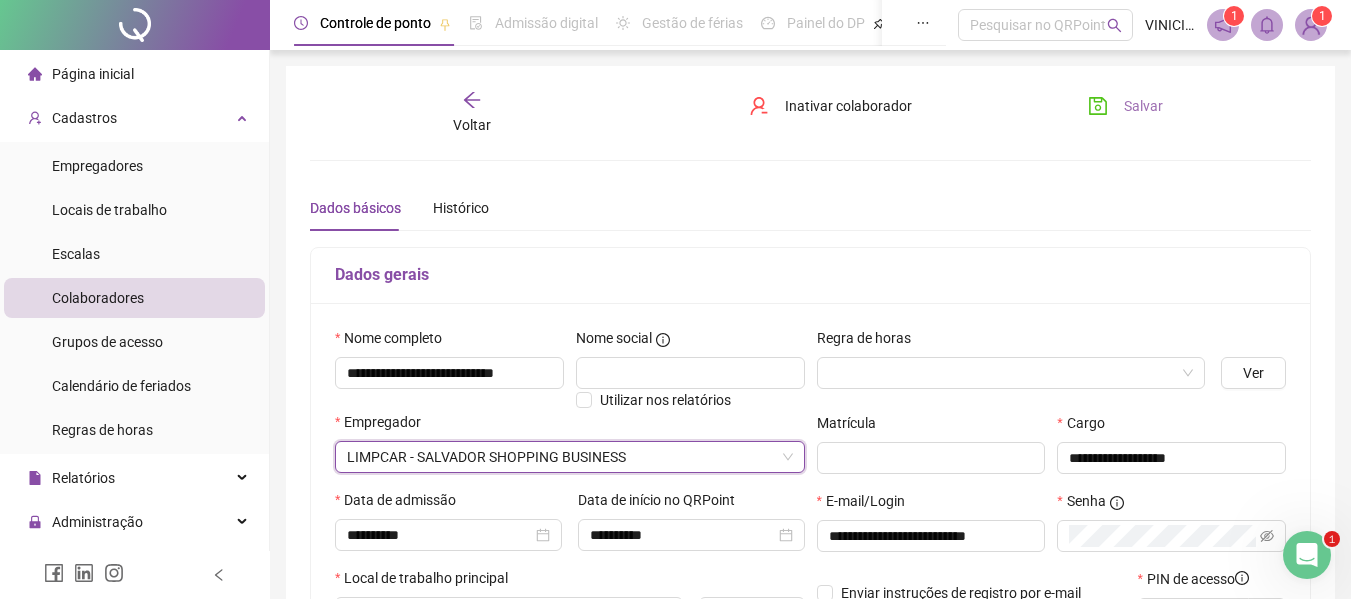 click on "Salvar" at bounding box center [1143, 106] 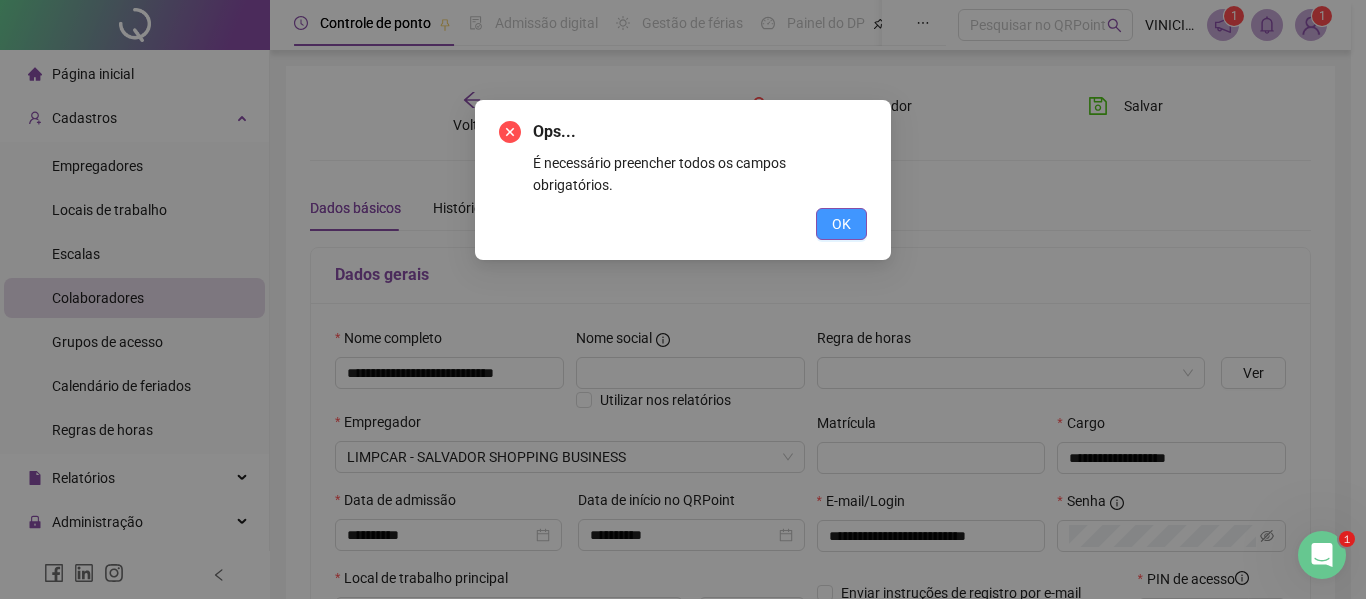 click on "OK" at bounding box center [841, 224] 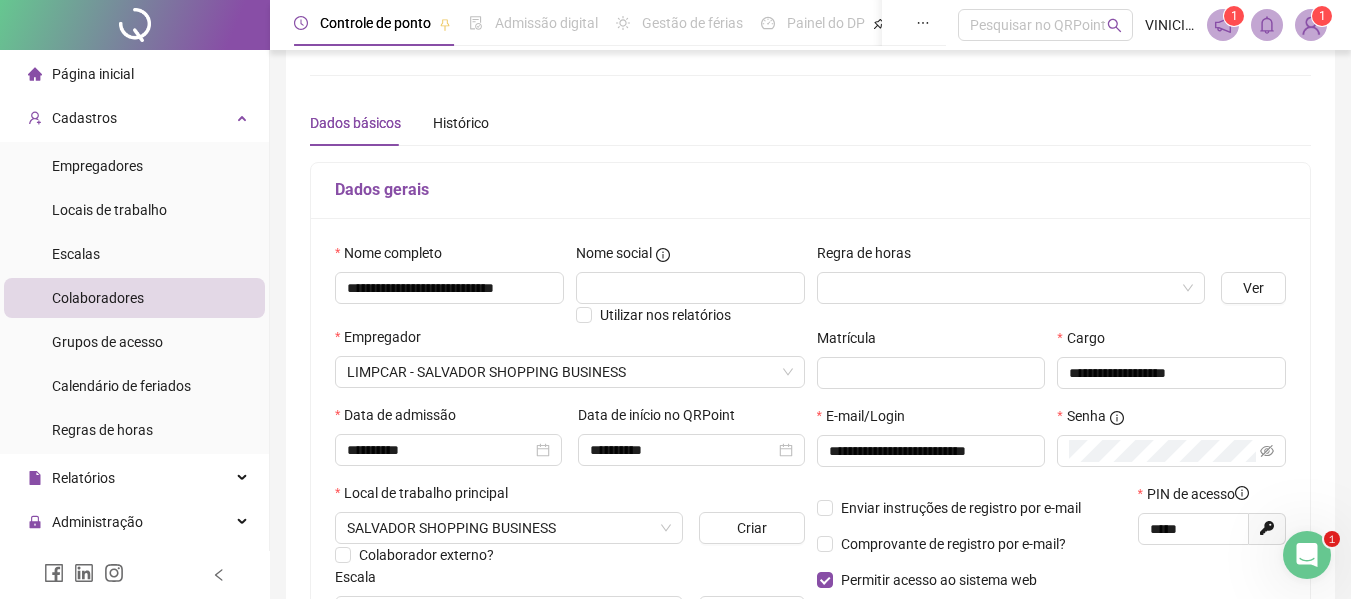 scroll, scrollTop: 200, scrollLeft: 0, axis: vertical 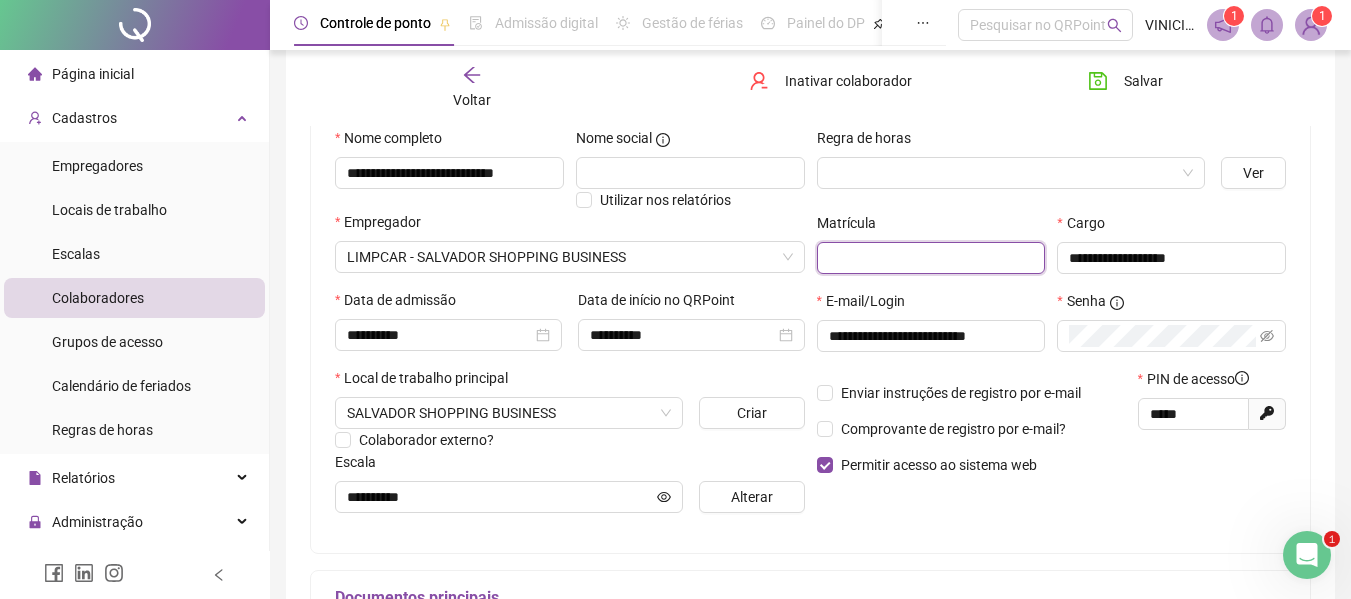 click at bounding box center [931, 258] 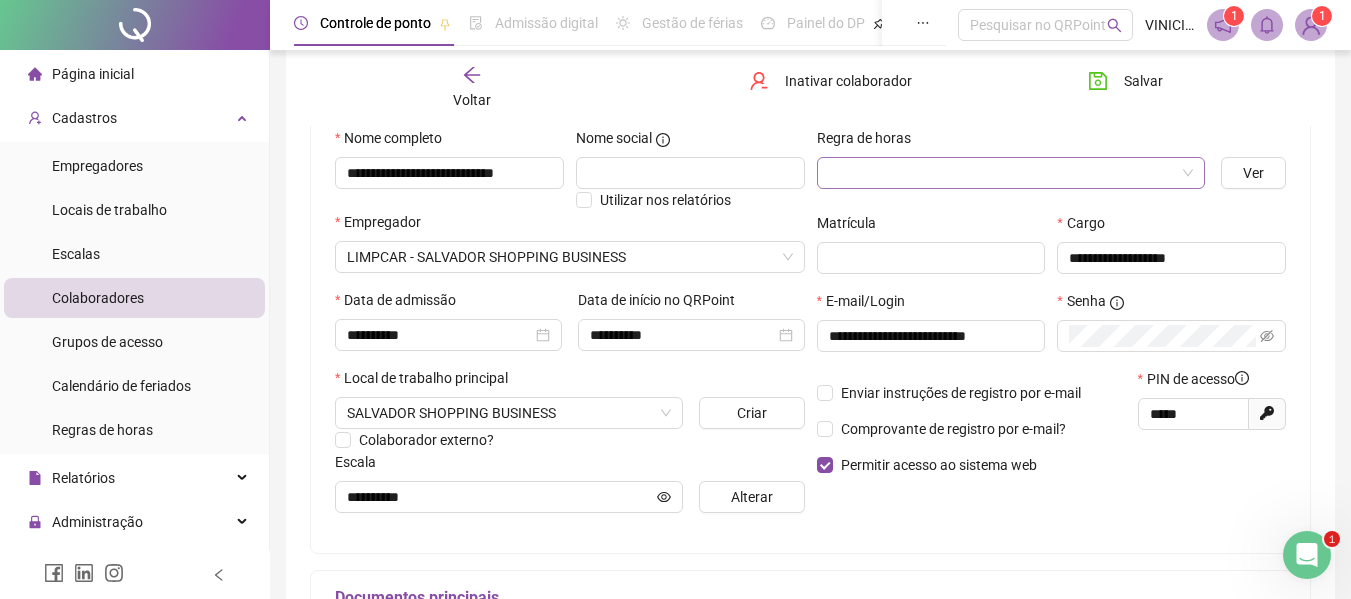click at bounding box center (1002, 173) 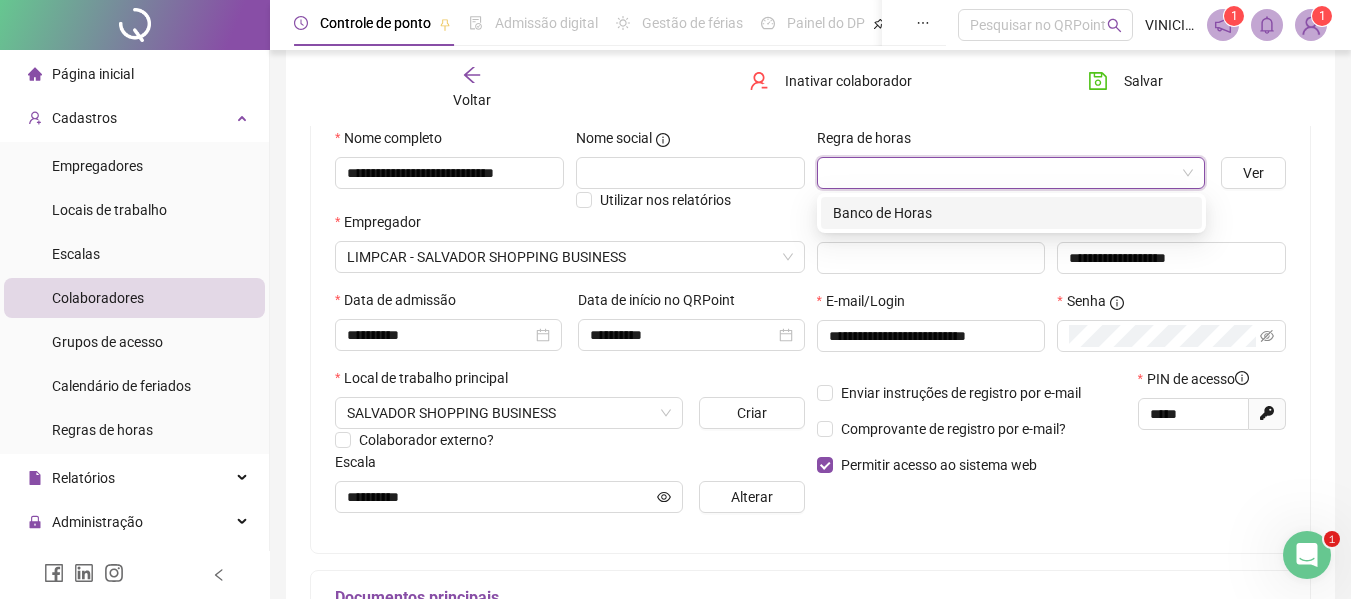 click on "Banco de Horas" at bounding box center [1011, 213] 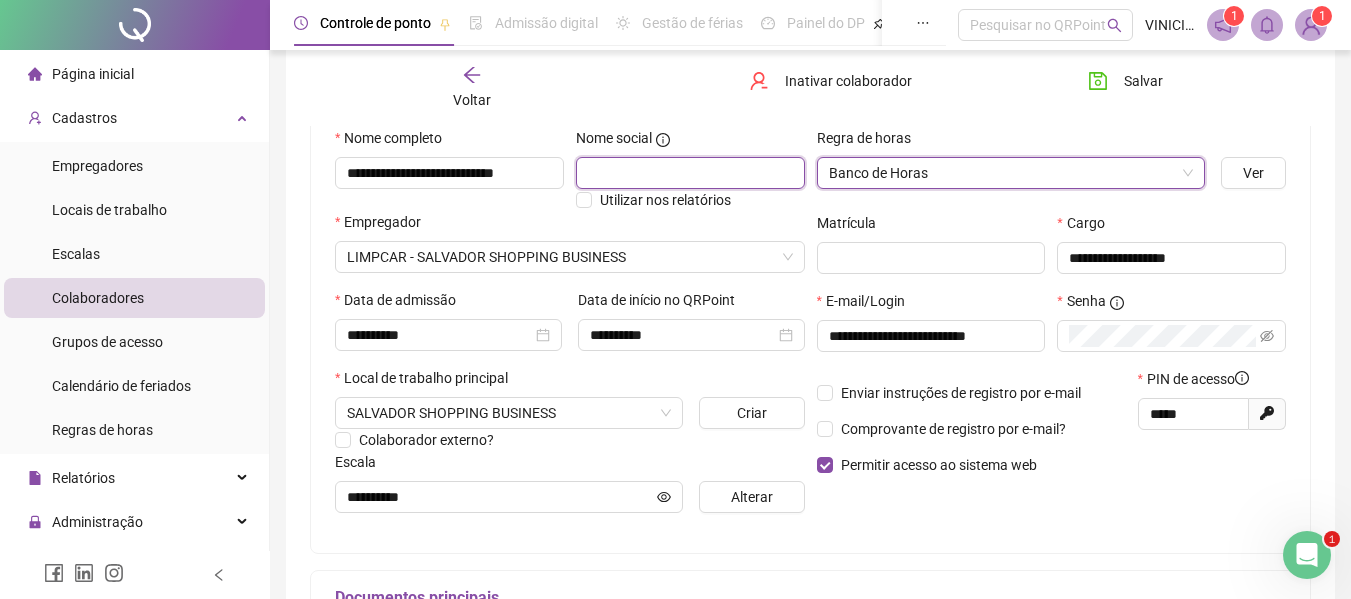 click at bounding box center [690, 173] 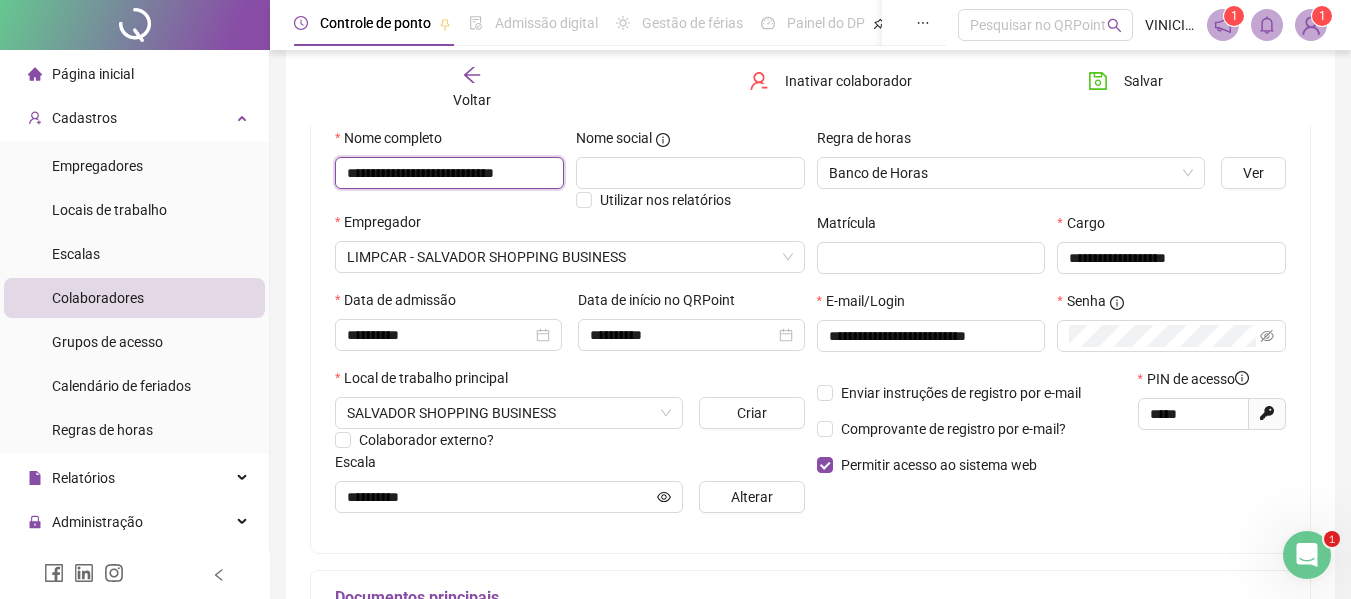 scroll, scrollTop: 0, scrollLeft: 11, axis: horizontal 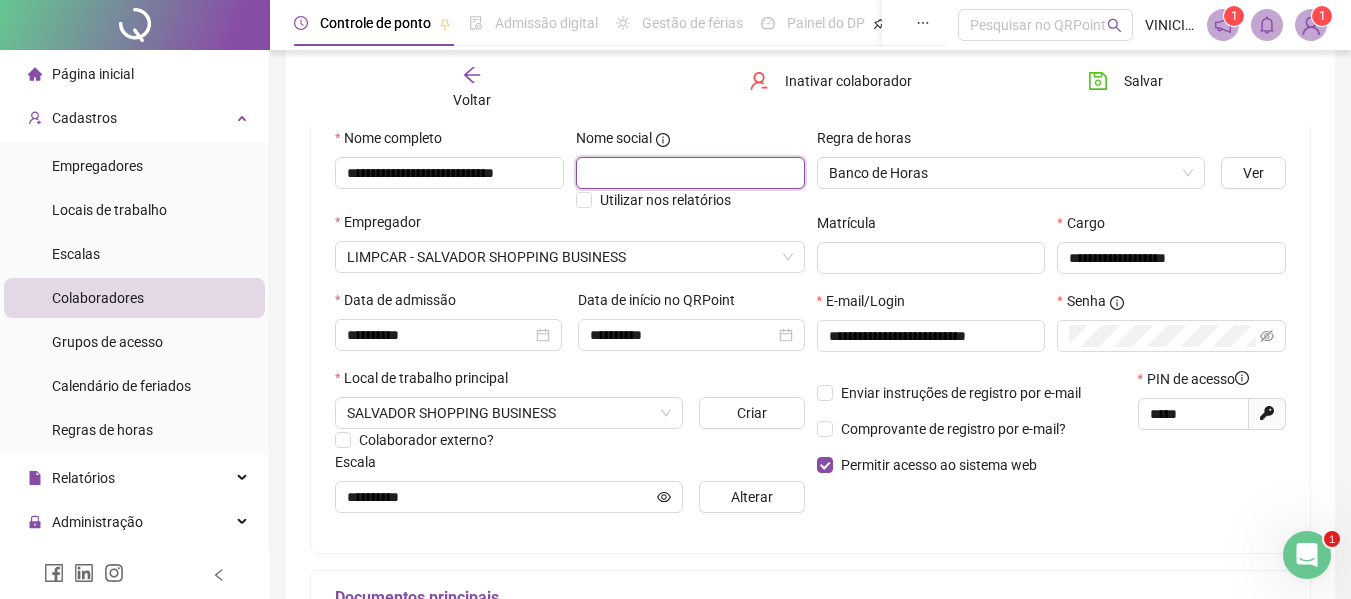 click at bounding box center [690, 173] 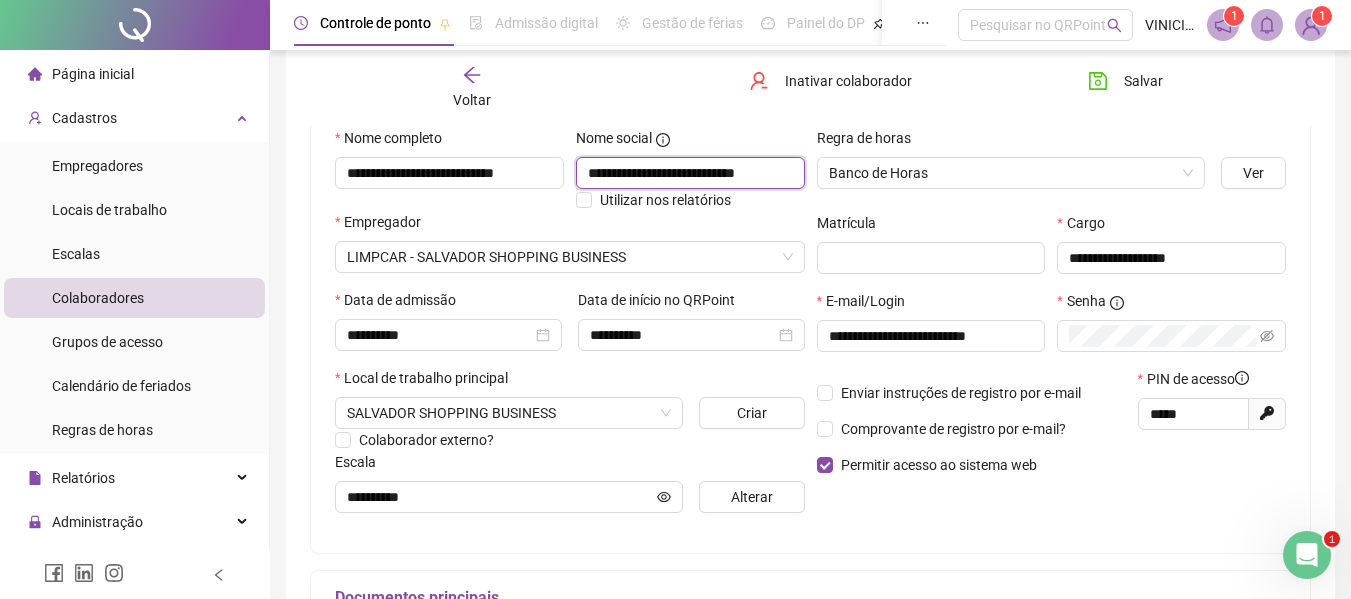 scroll, scrollTop: 0, scrollLeft: 11, axis: horizontal 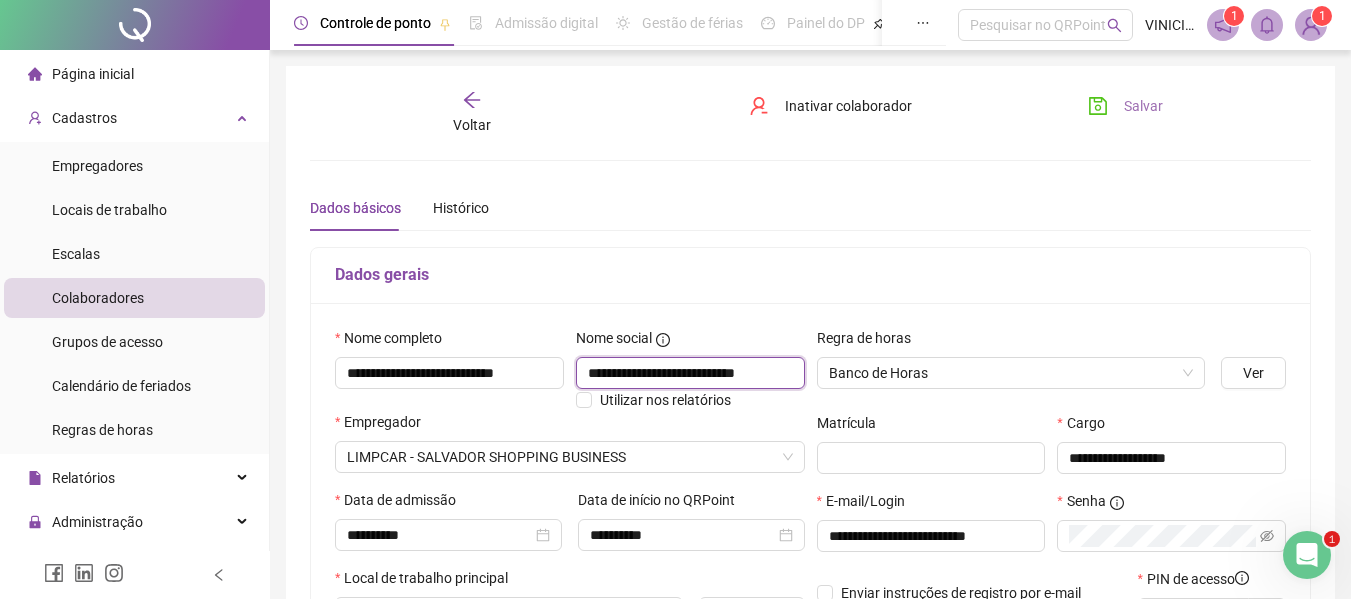 type on "**********" 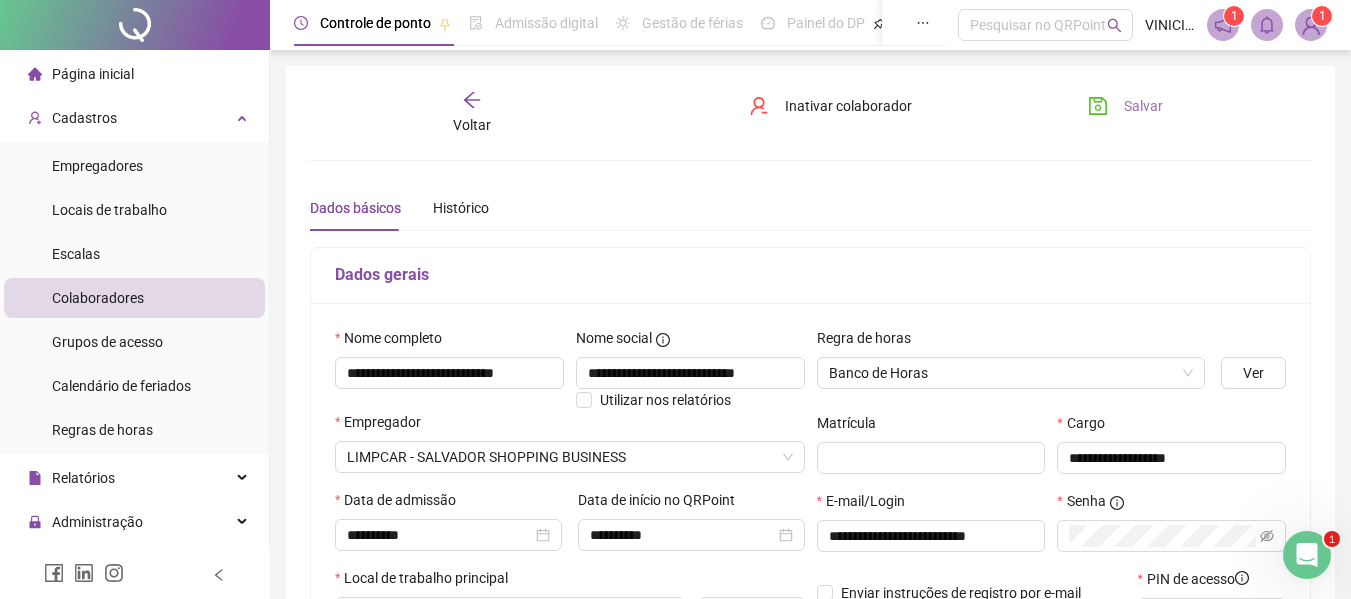 click on "Salvar" at bounding box center [1143, 106] 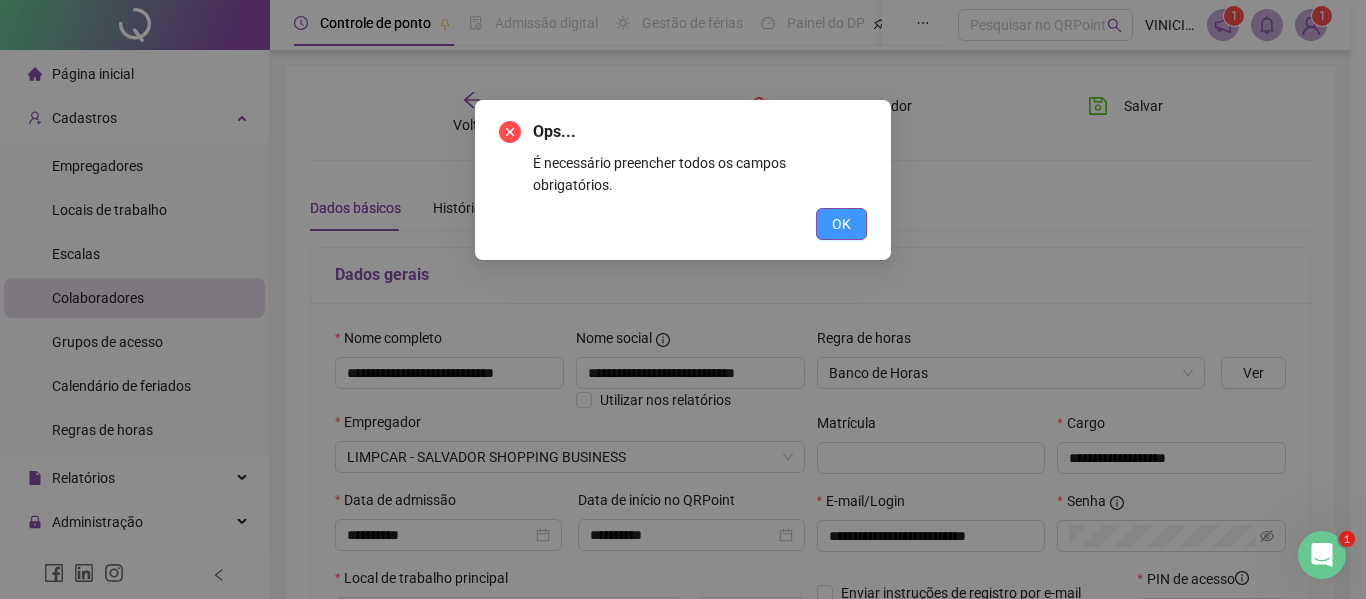 click on "OK" at bounding box center (841, 224) 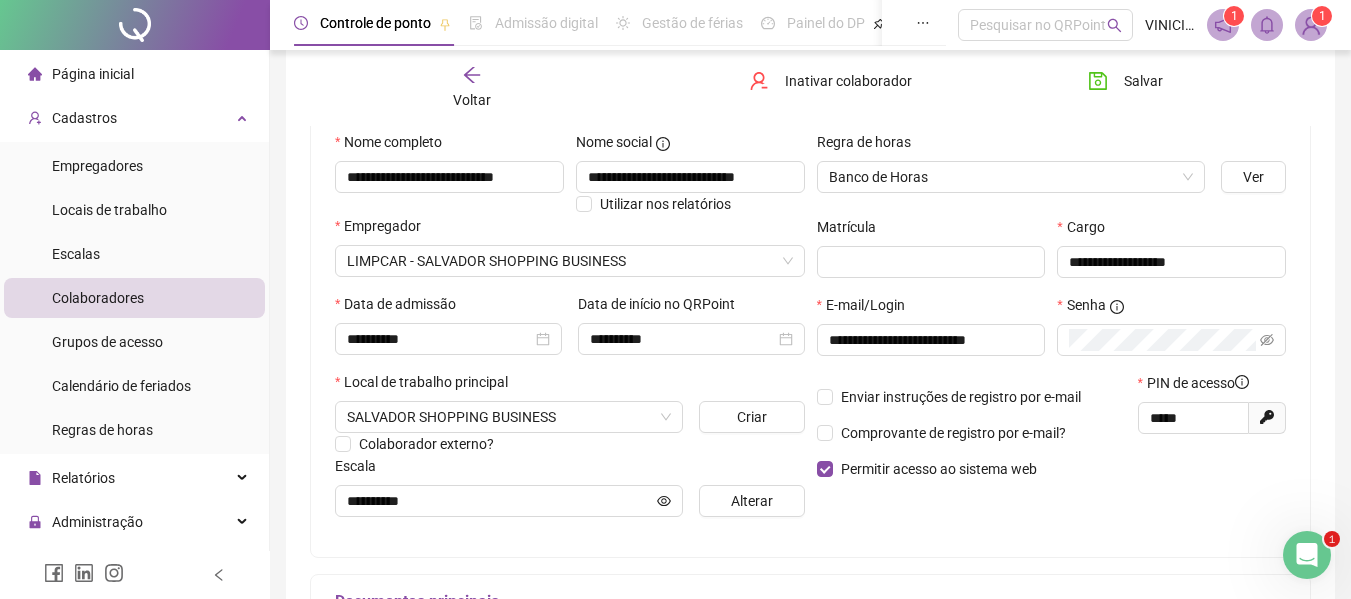 scroll, scrollTop: 200, scrollLeft: 0, axis: vertical 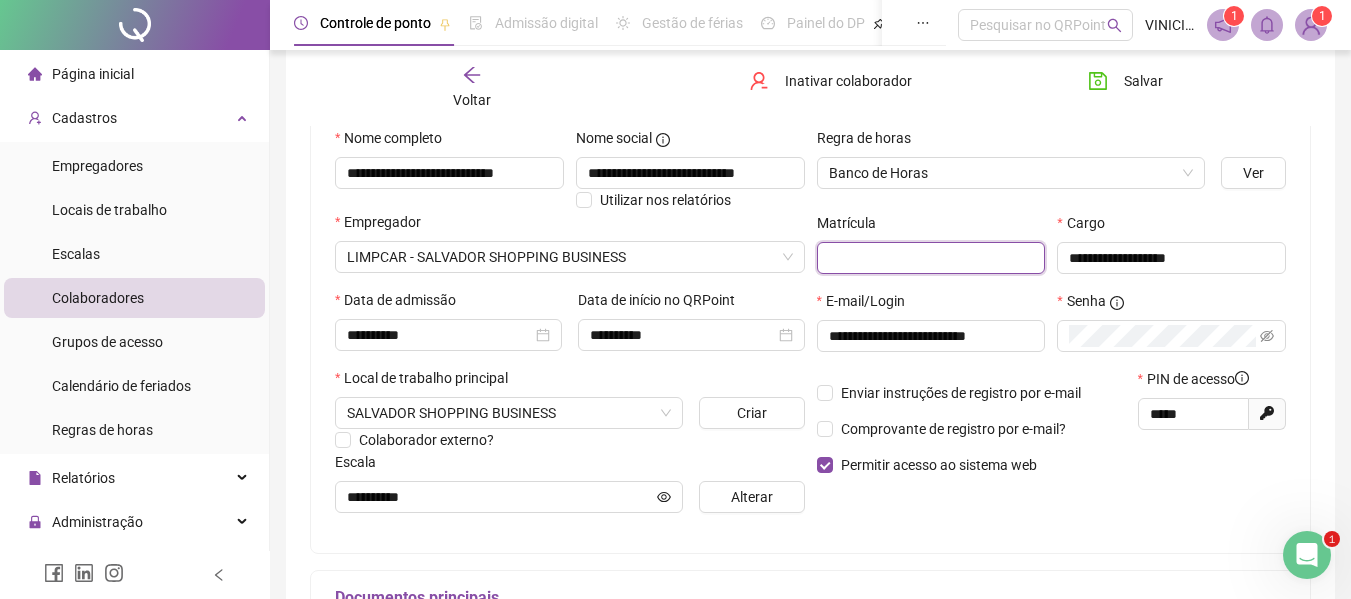 click at bounding box center (931, 258) 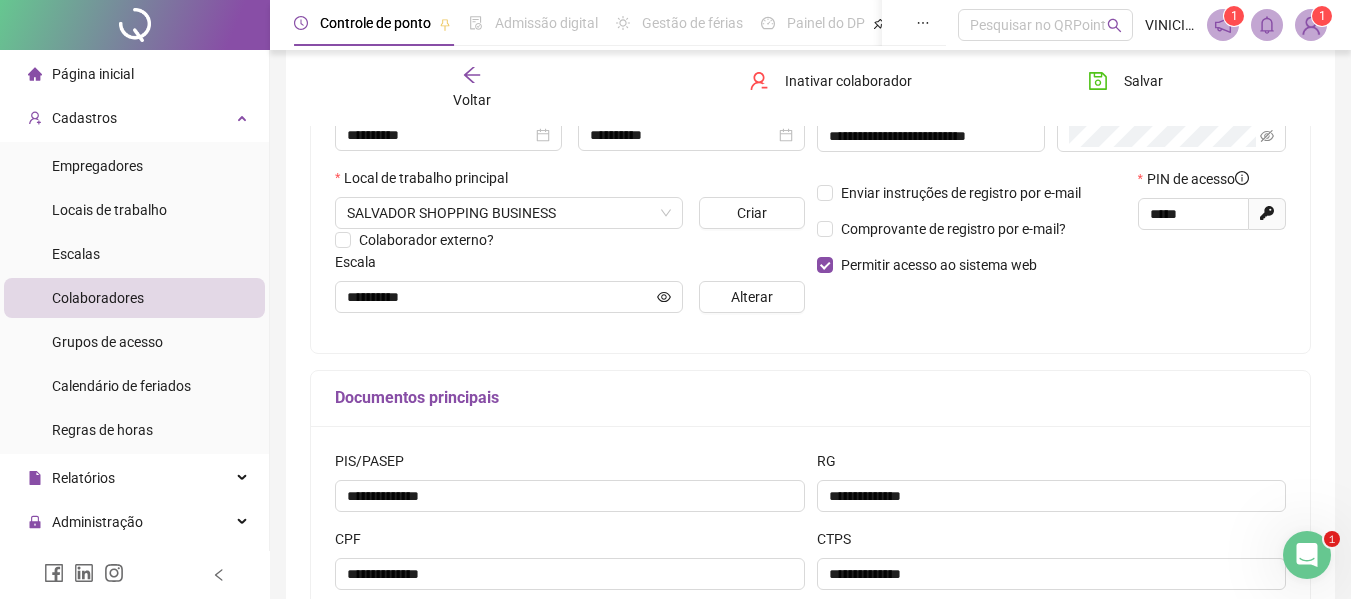 scroll, scrollTop: 200, scrollLeft: 0, axis: vertical 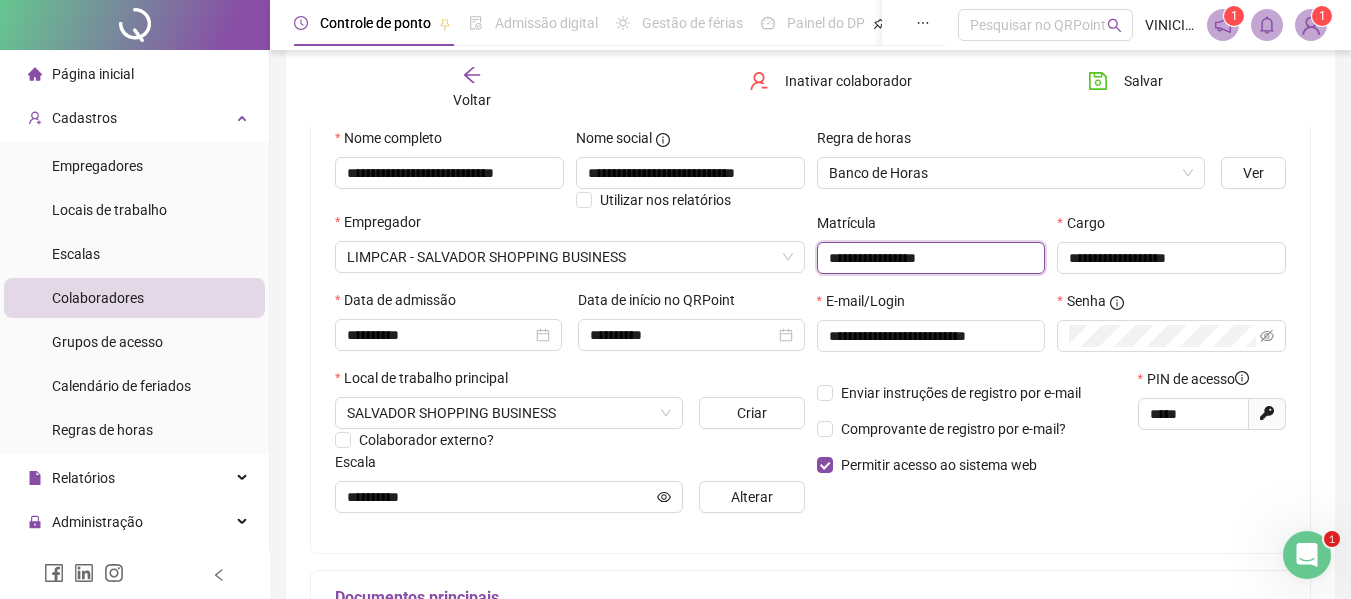 type on "**********" 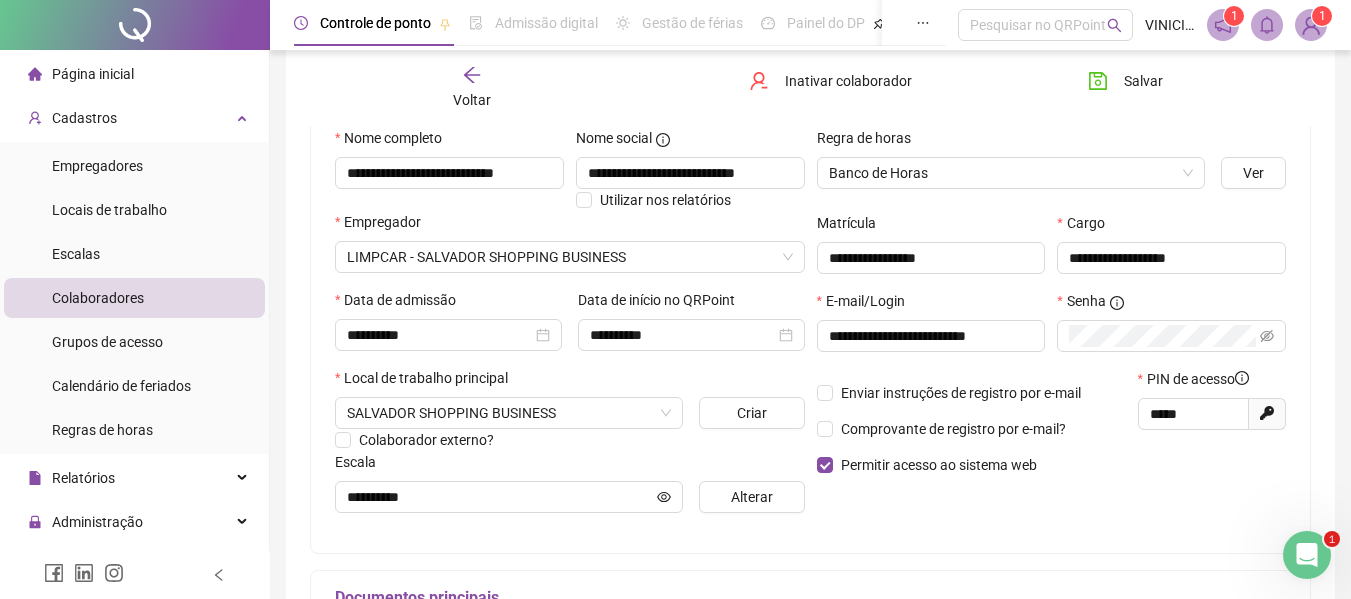 click on "Senha" at bounding box center (1171, 329) 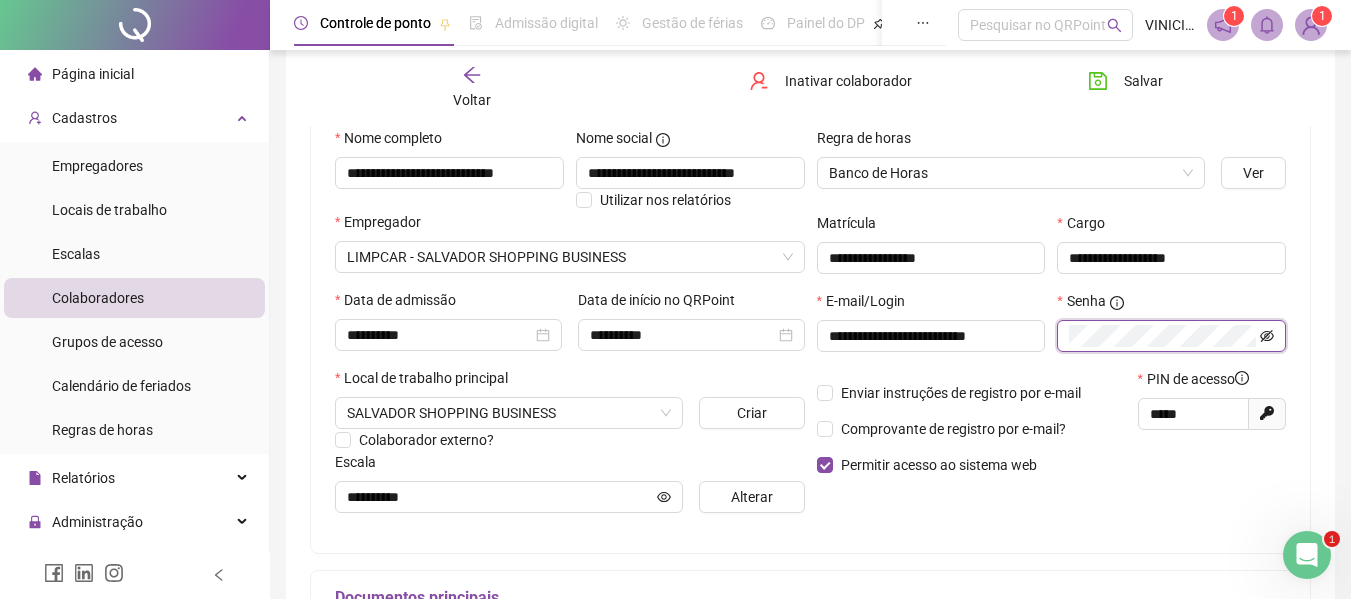click 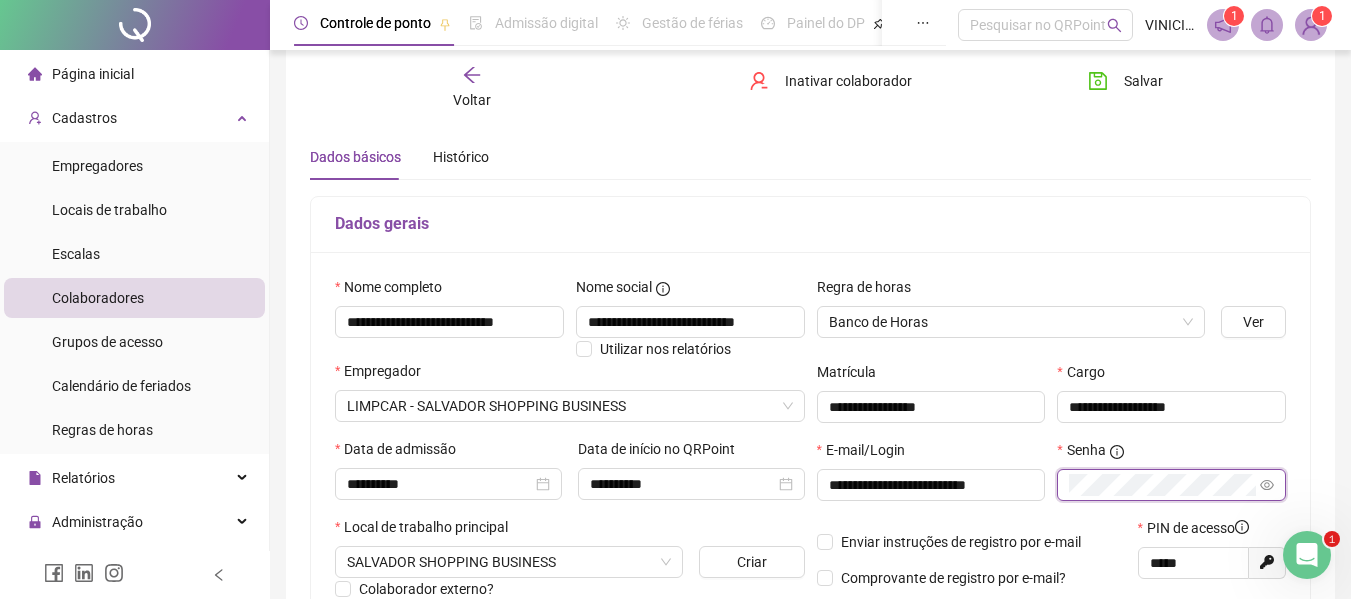 scroll, scrollTop: 0, scrollLeft: 0, axis: both 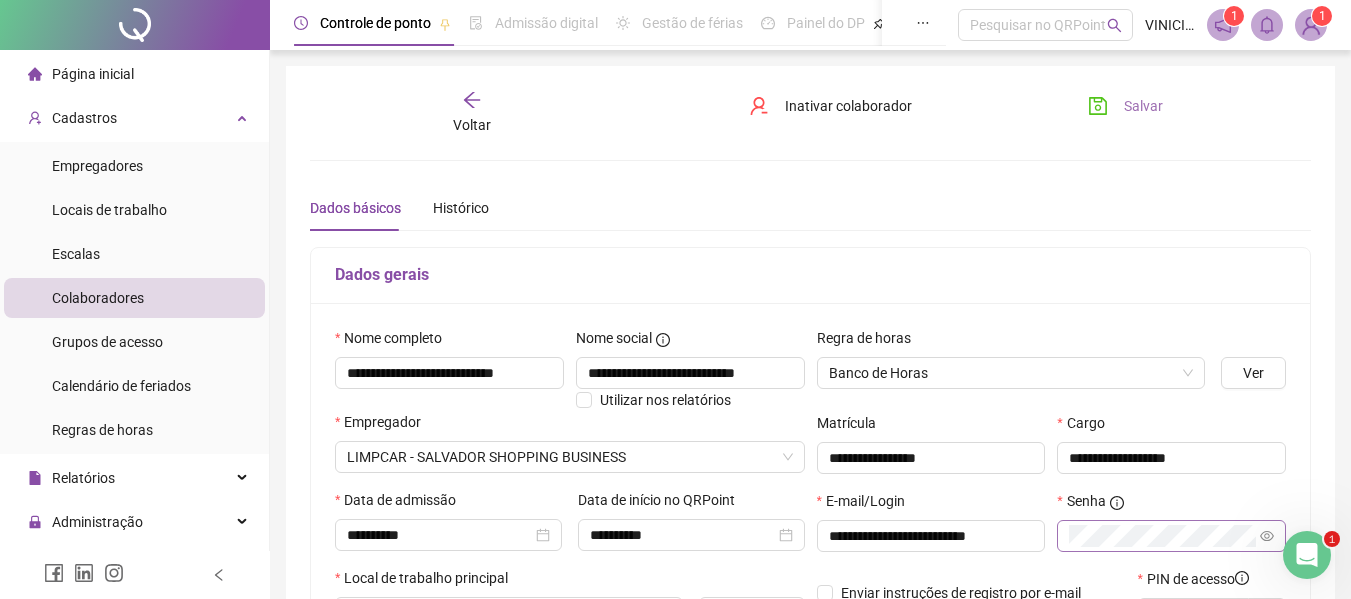 click on "Salvar" at bounding box center (1125, 106) 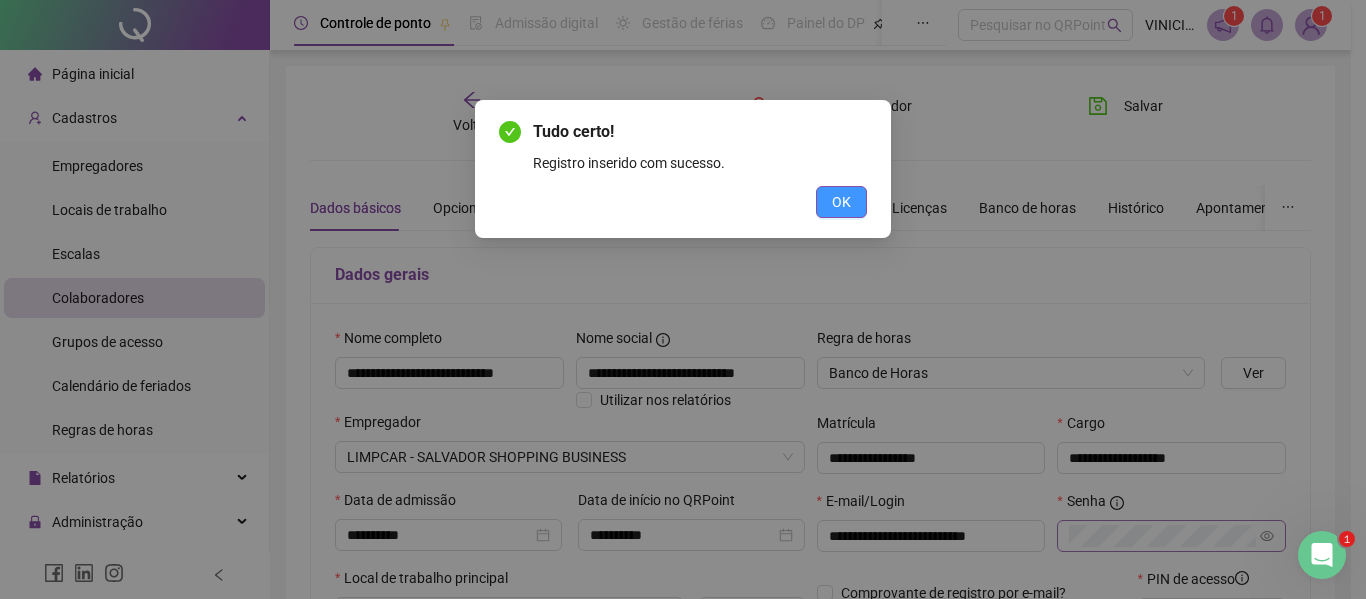 click on "OK" at bounding box center (841, 202) 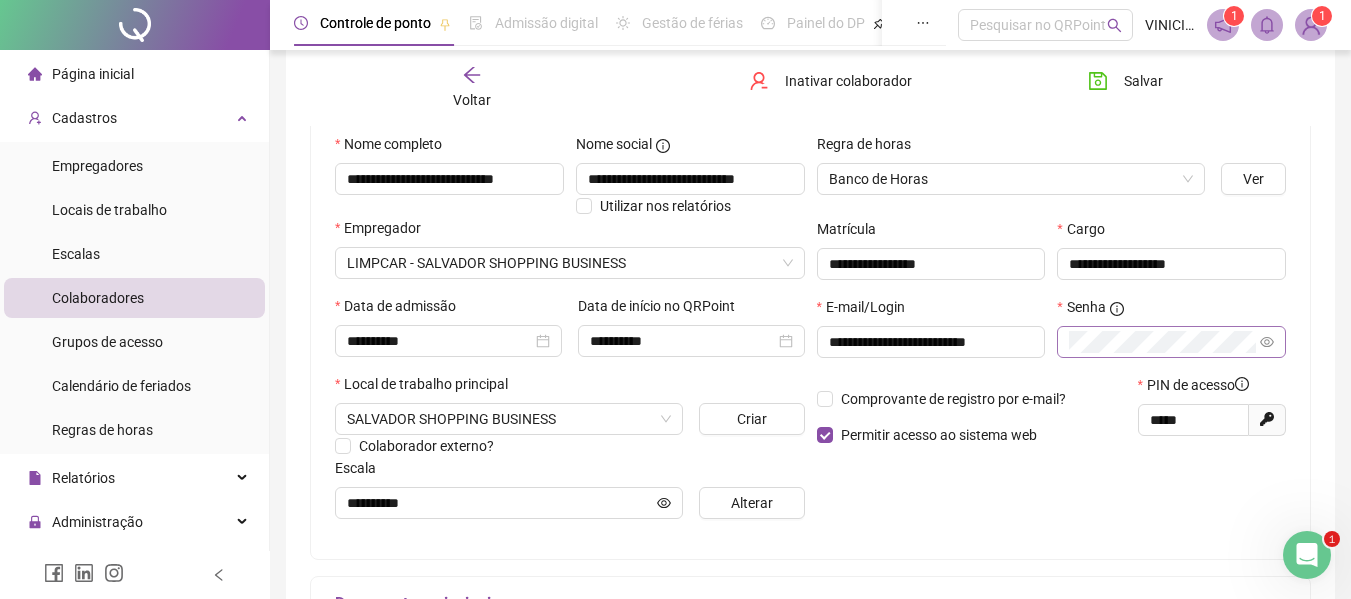 scroll, scrollTop: 200, scrollLeft: 0, axis: vertical 